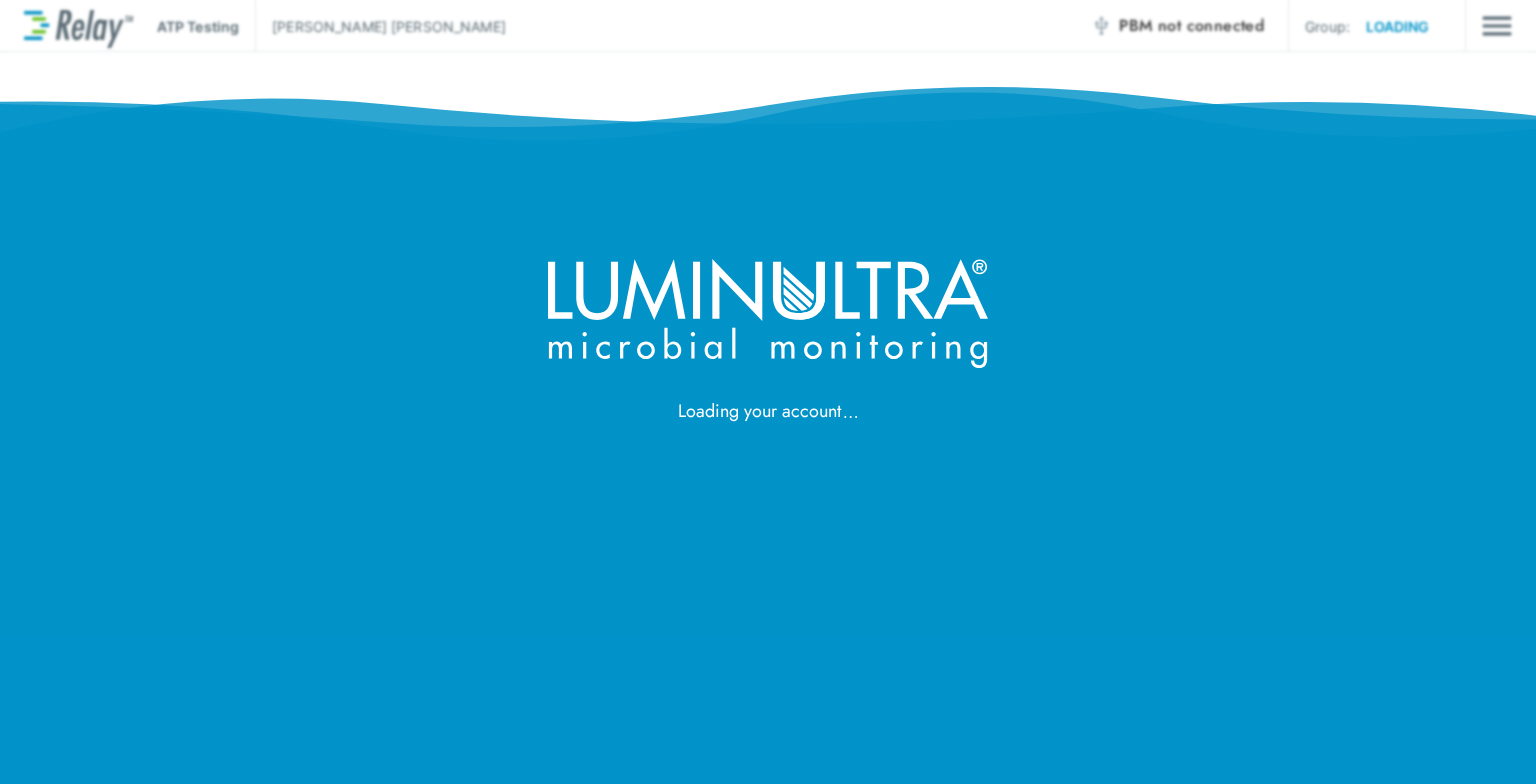 scroll, scrollTop: 0, scrollLeft: 0, axis: both 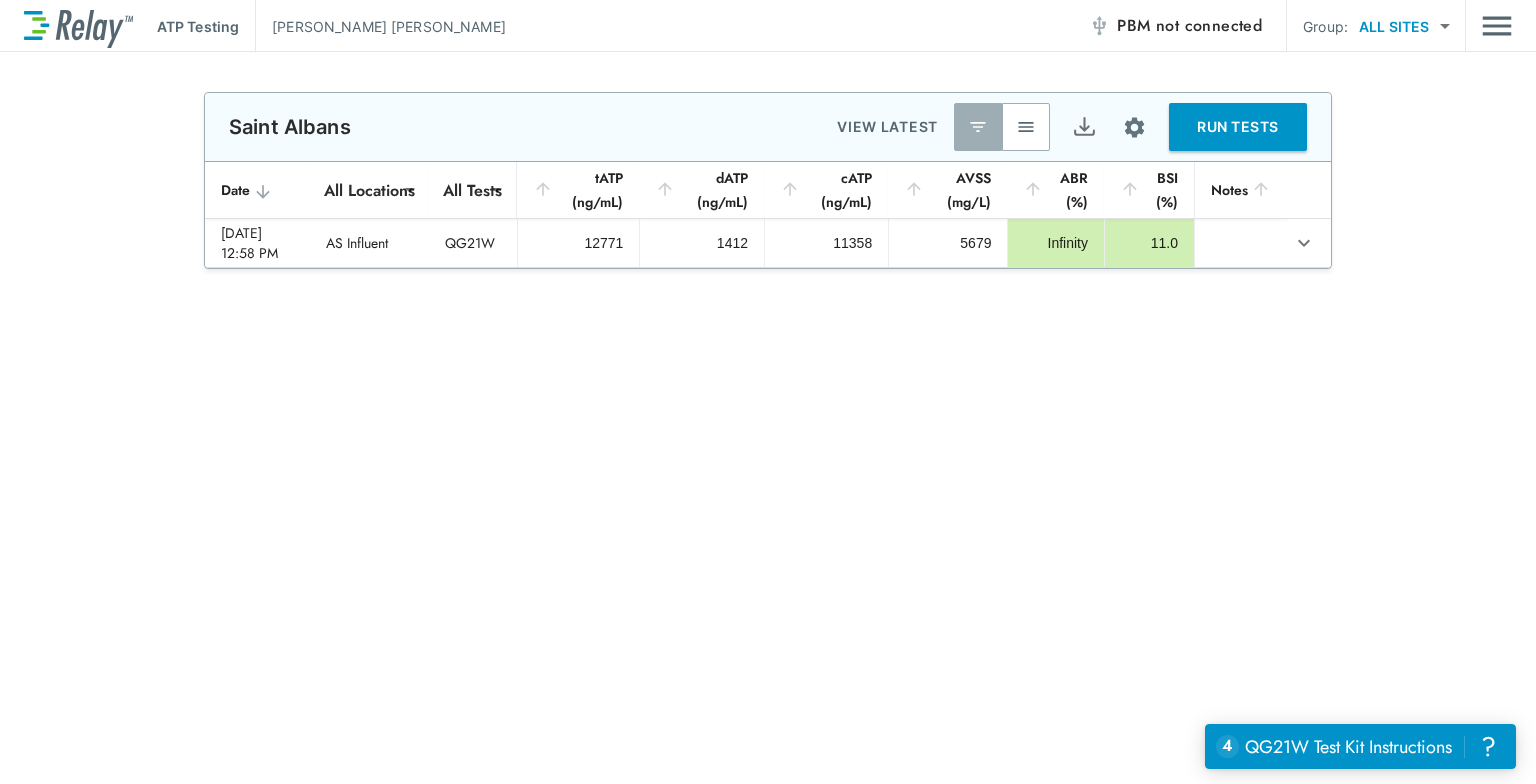 click at bounding box center [1026, 127] 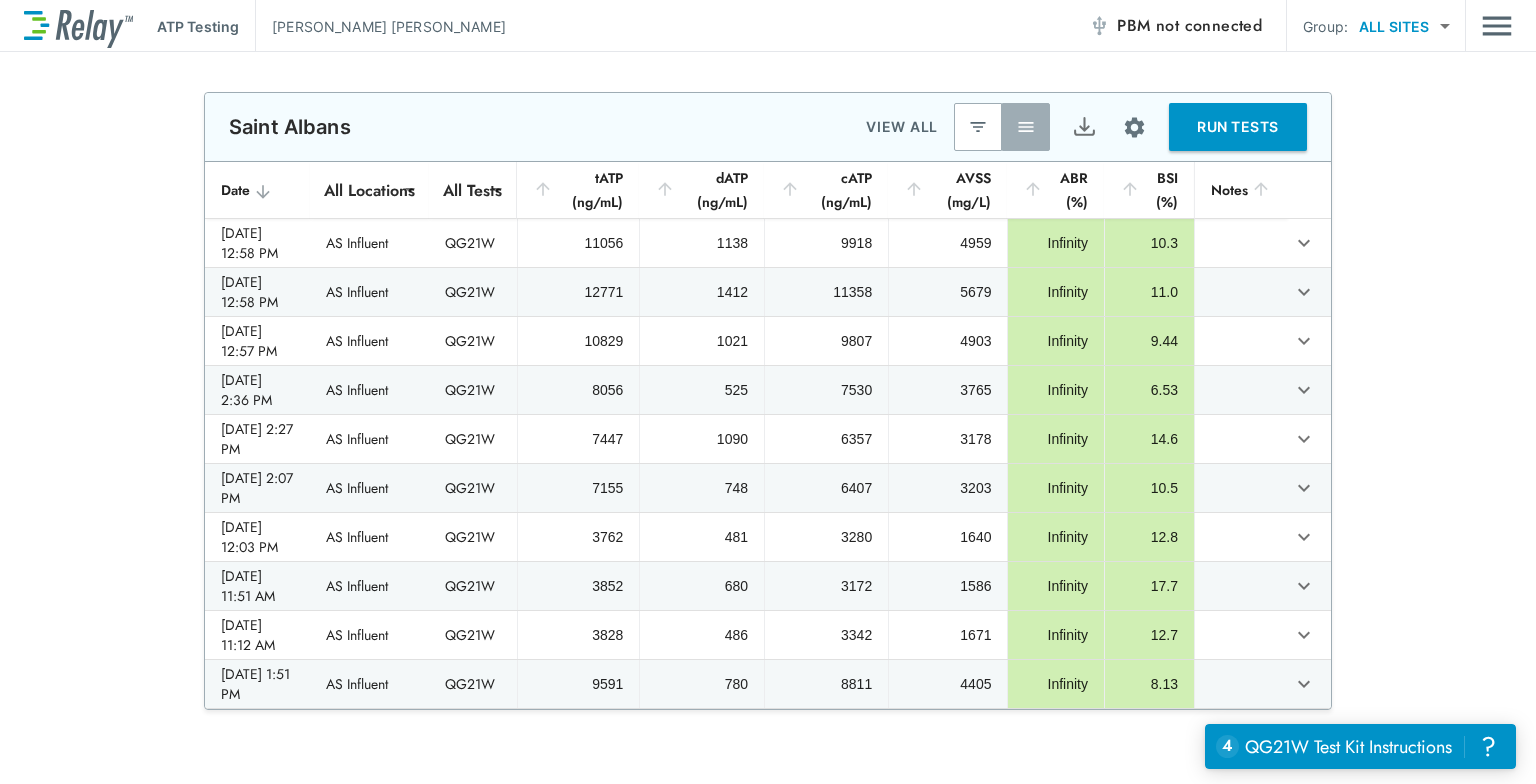 click on "Saint Albans VIEW ALL RUN TESTS" at bounding box center [768, 127] 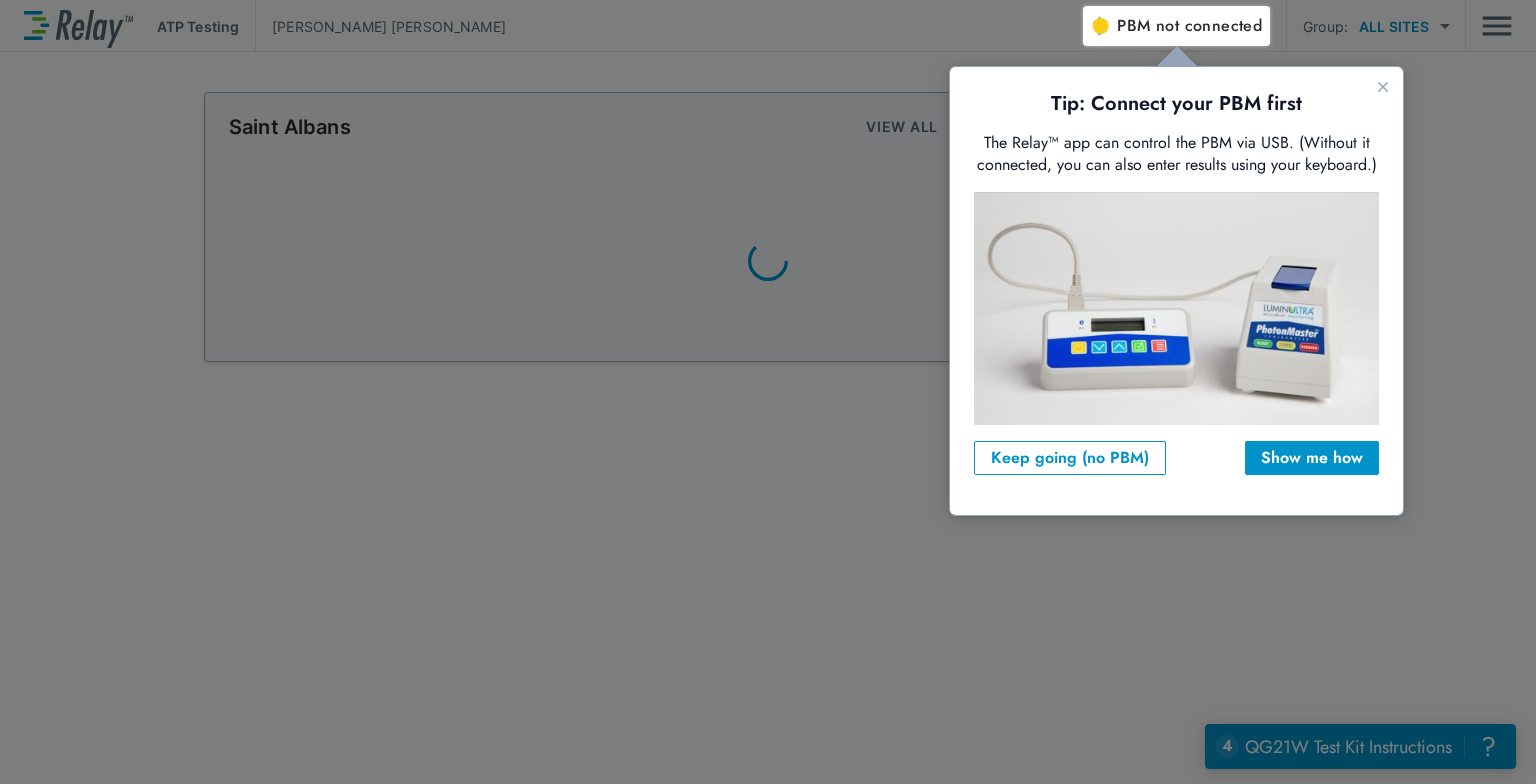 scroll, scrollTop: 0, scrollLeft: 0, axis: both 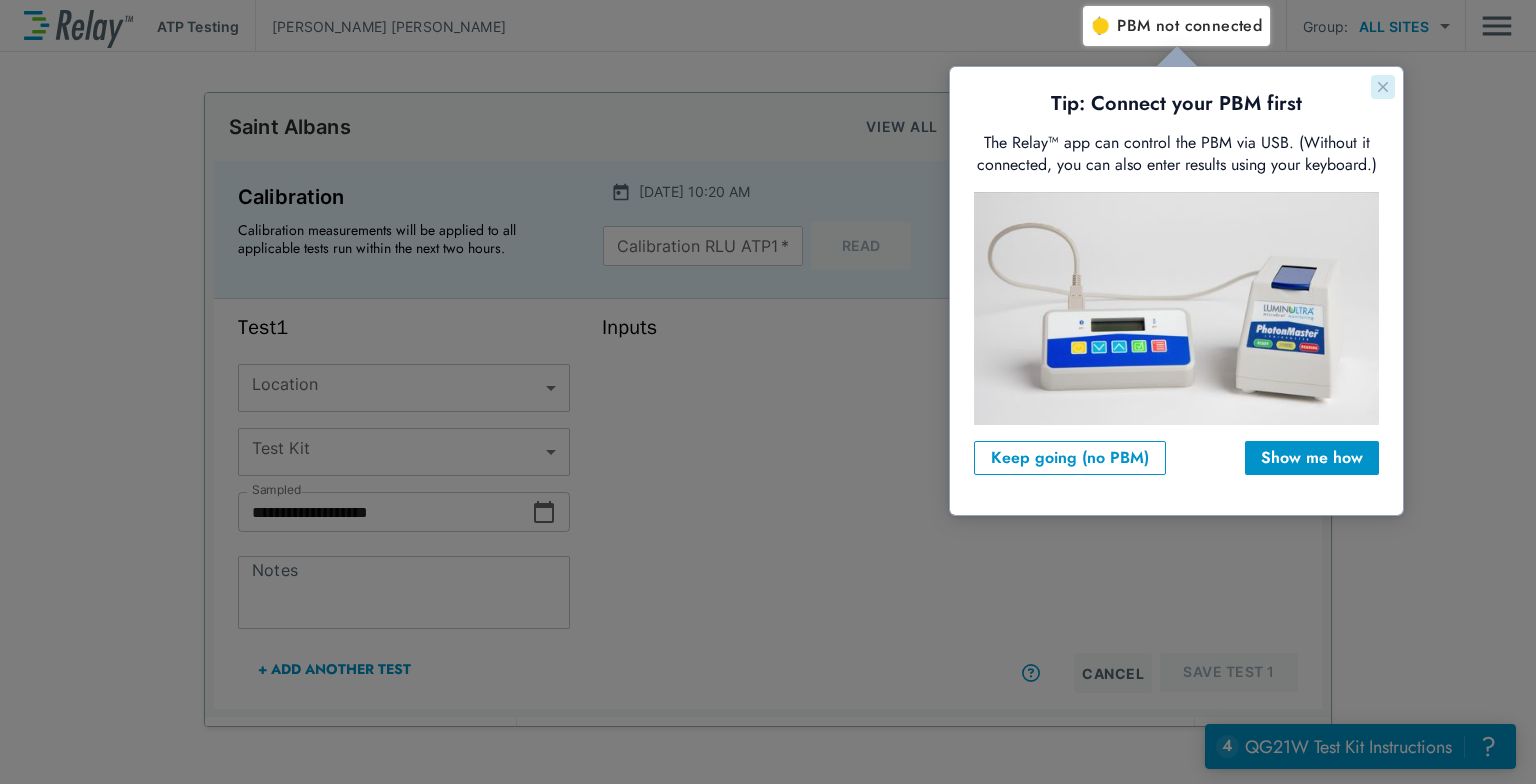 click at bounding box center [1383, 87] 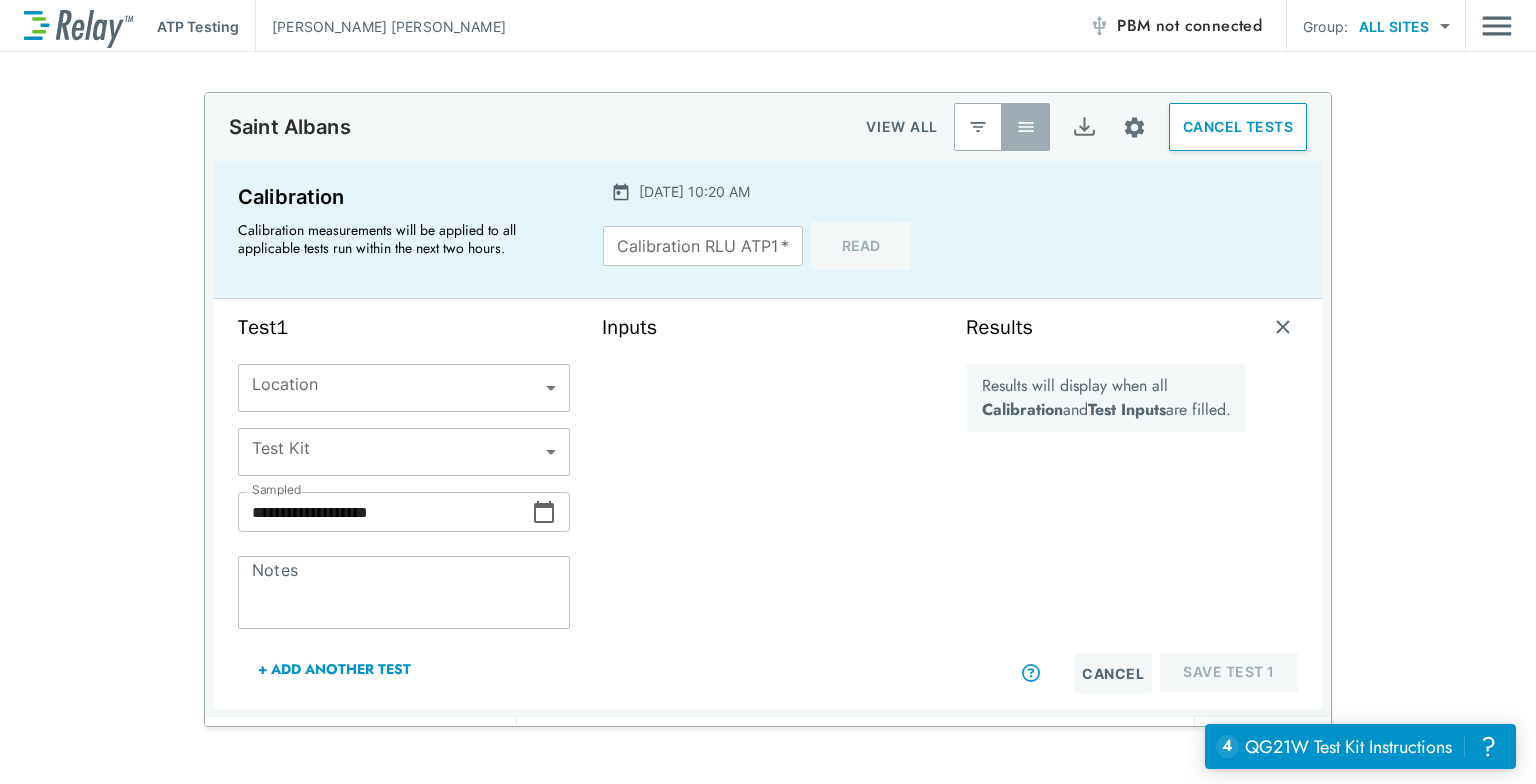 click on "not connected" at bounding box center (1209, 25) 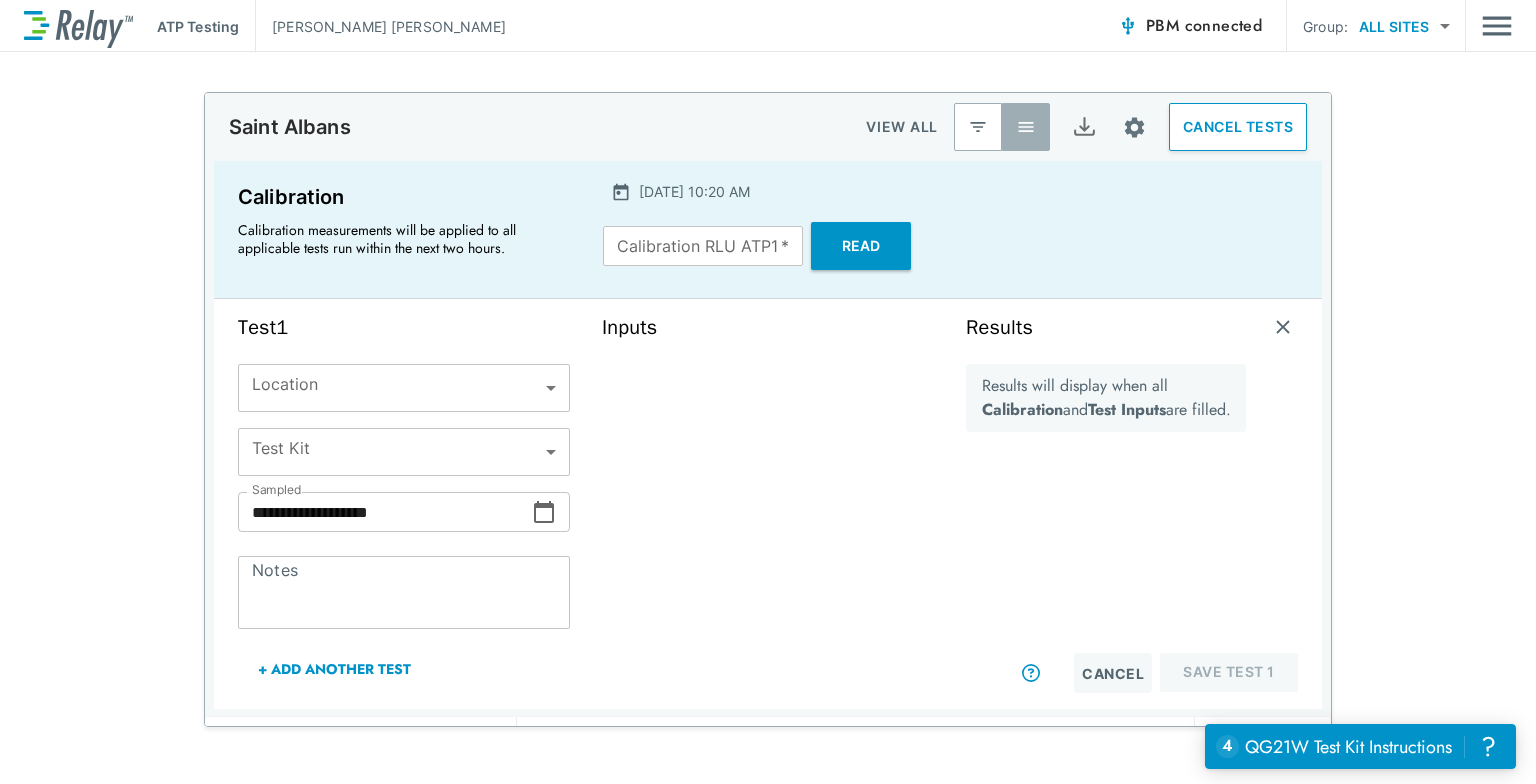 click on "Read" at bounding box center (861, 246) 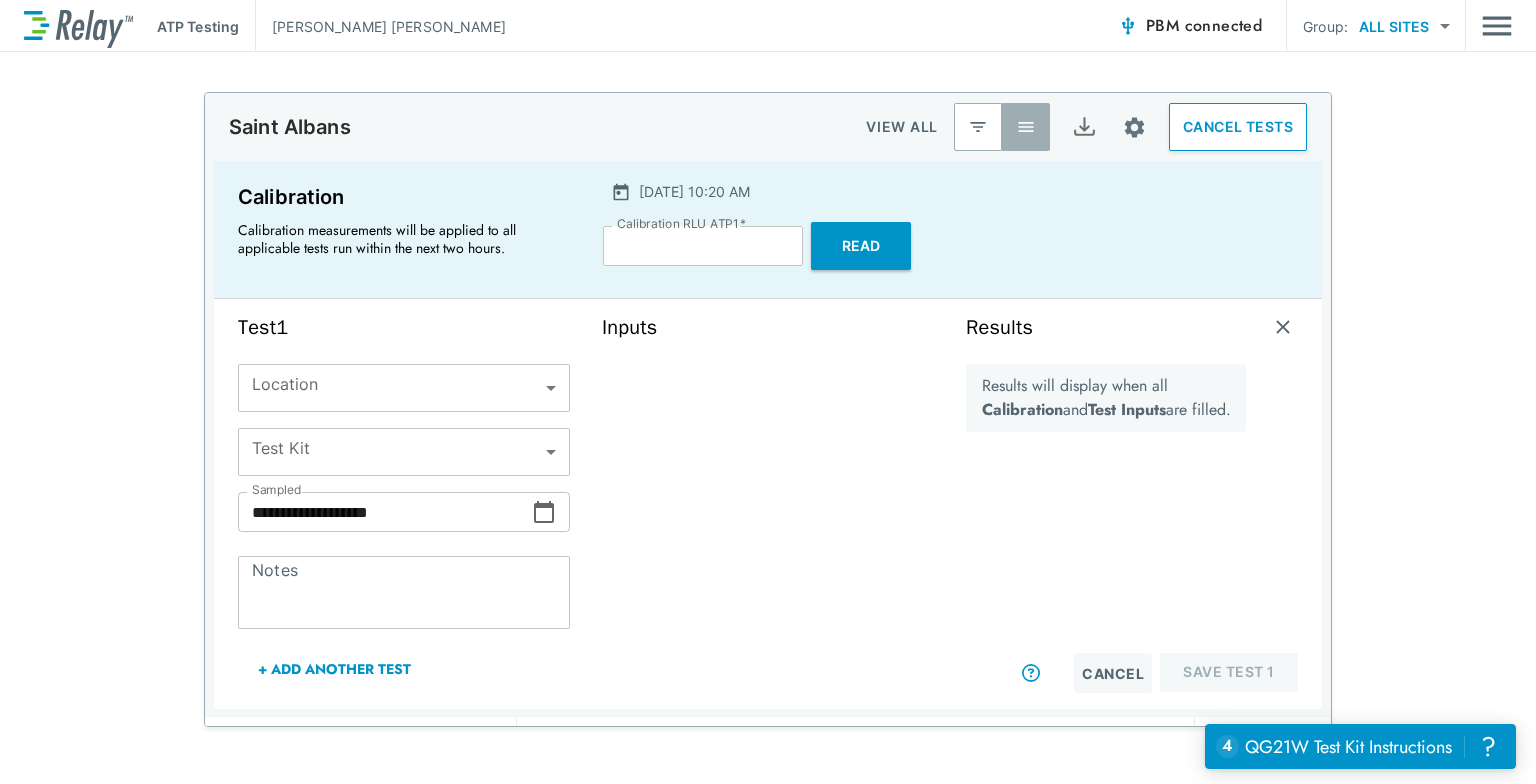 type on "****" 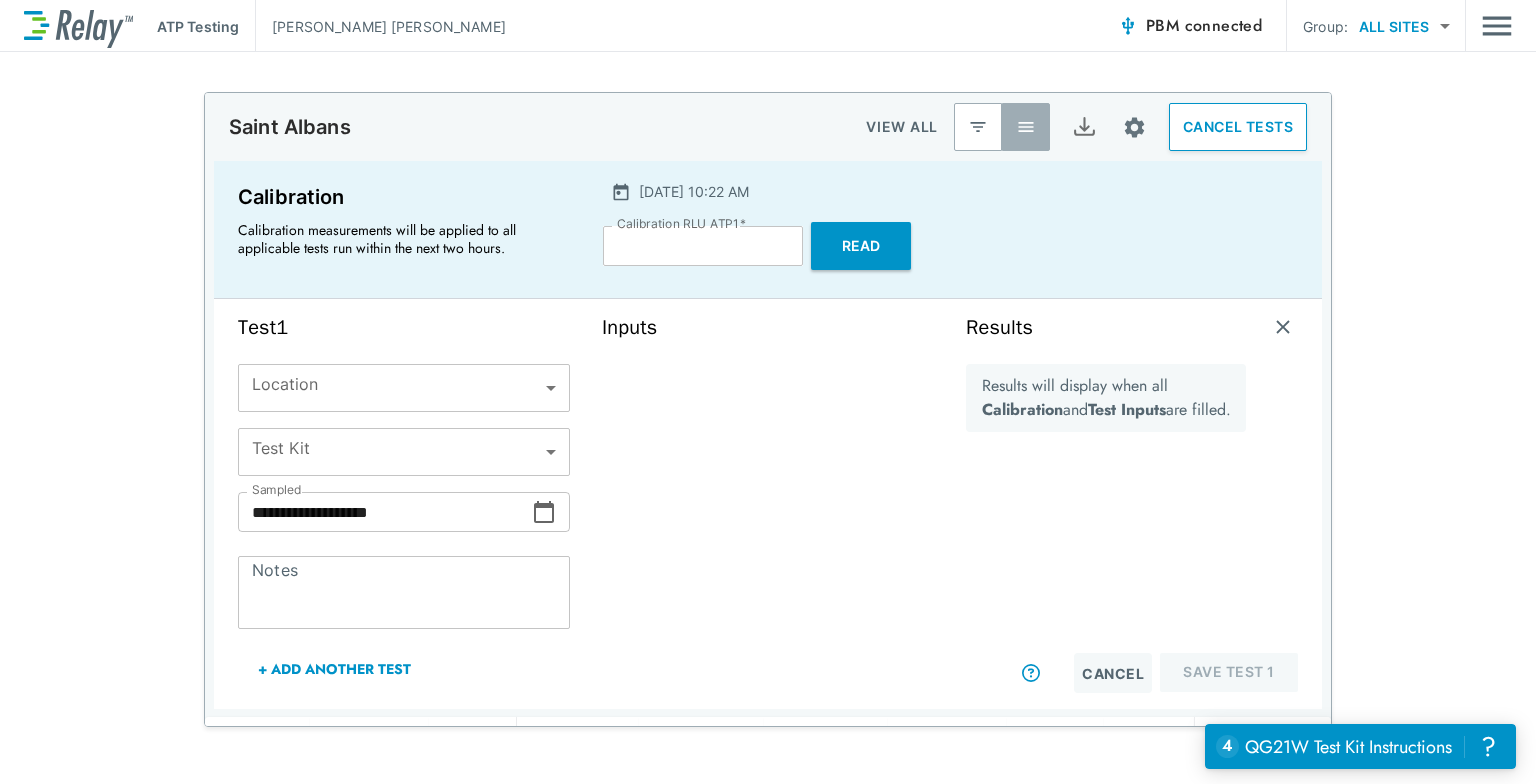 click on "**********" at bounding box center [768, 392] 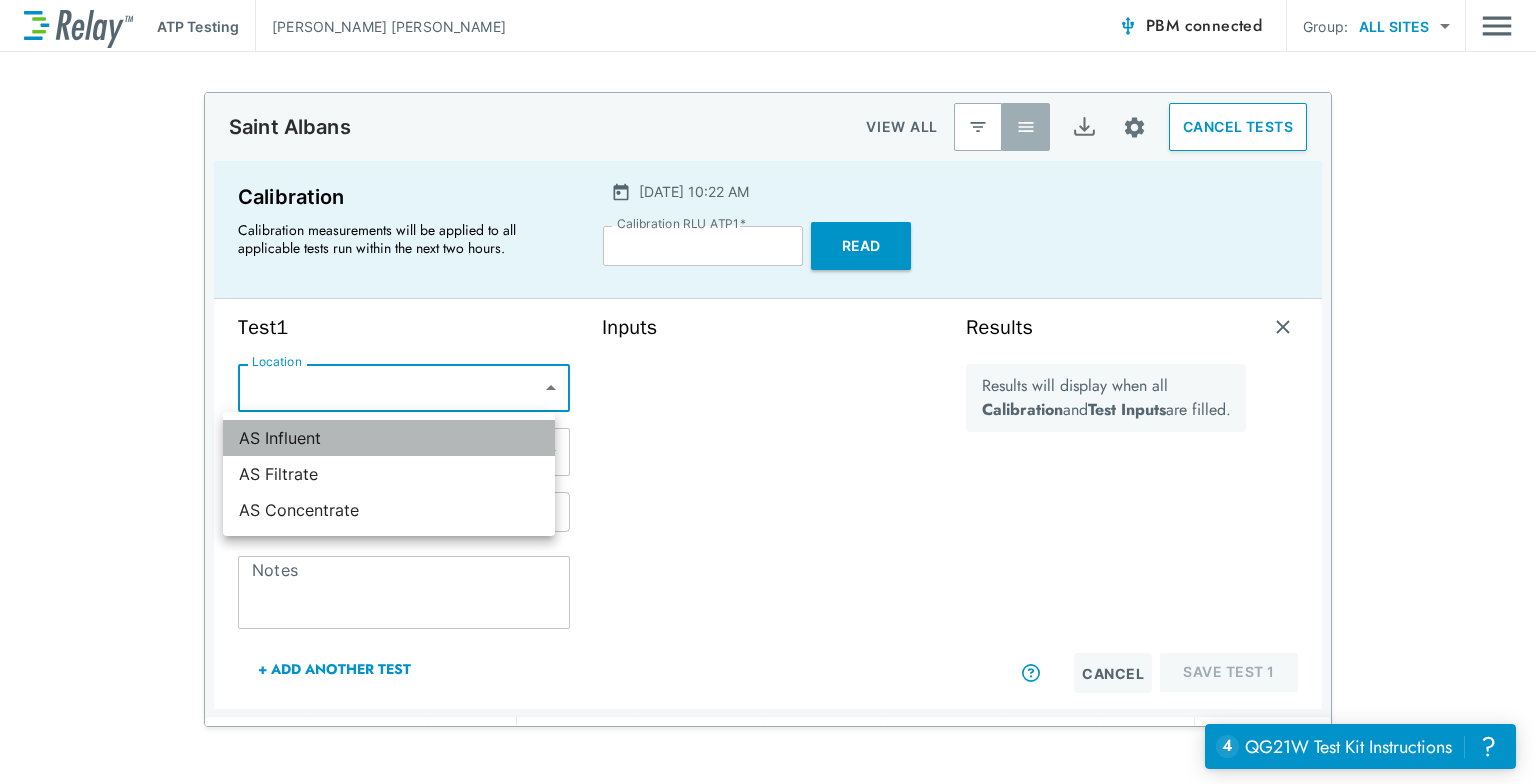 click on "AS Influent" at bounding box center (389, 438) 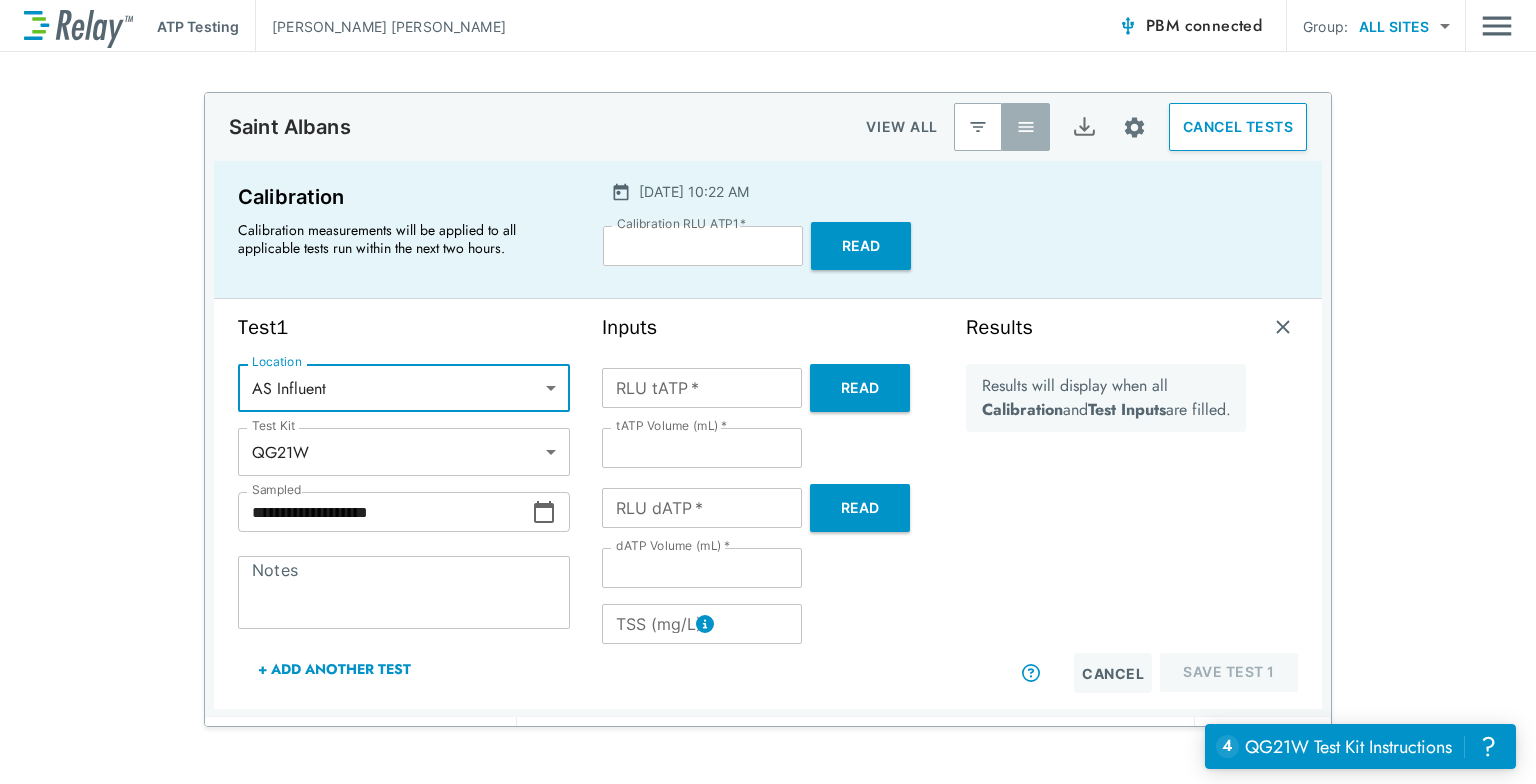 click on "+ Add Another Test" at bounding box center [334, 669] 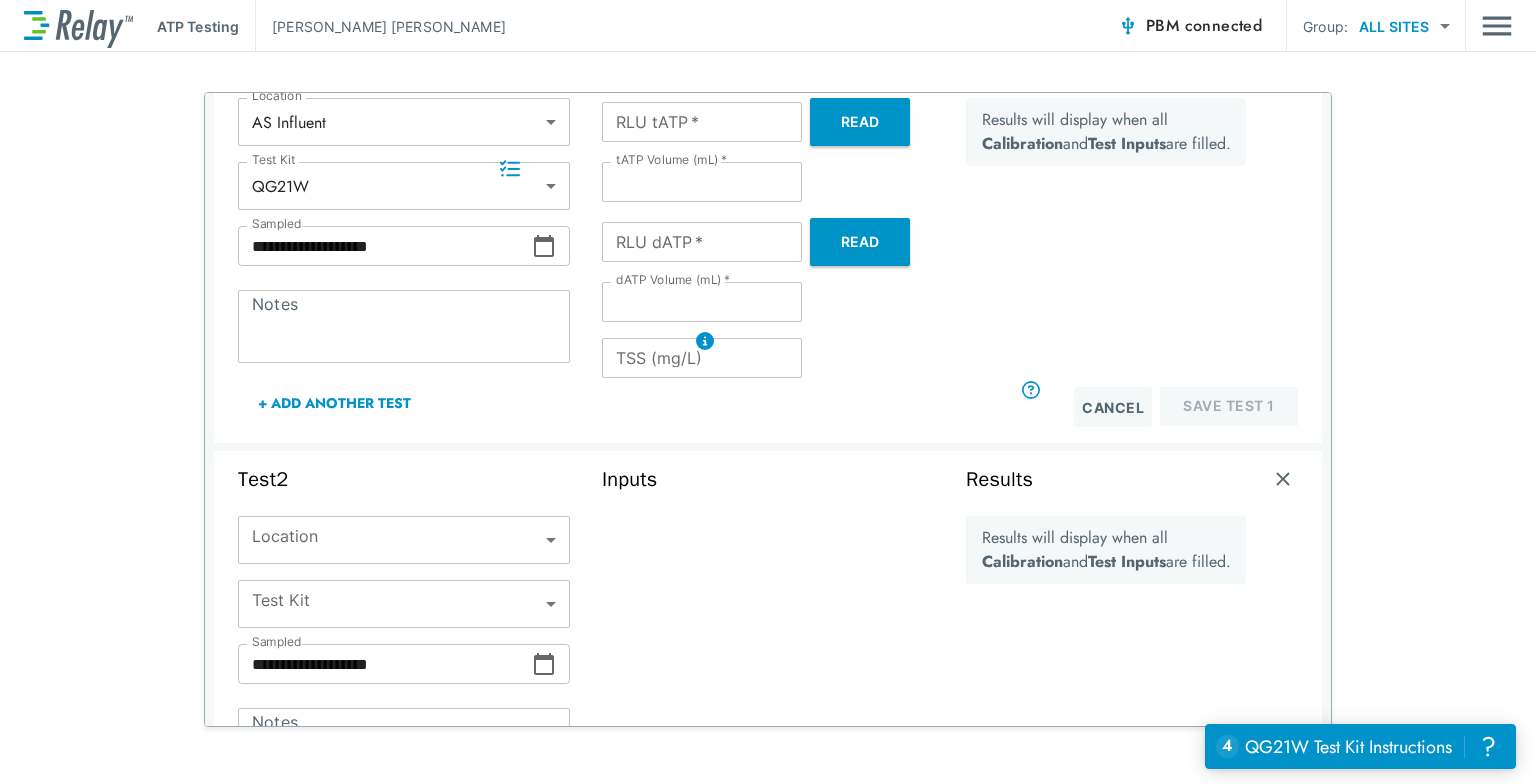 scroll, scrollTop: 286, scrollLeft: 0, axis: vertical 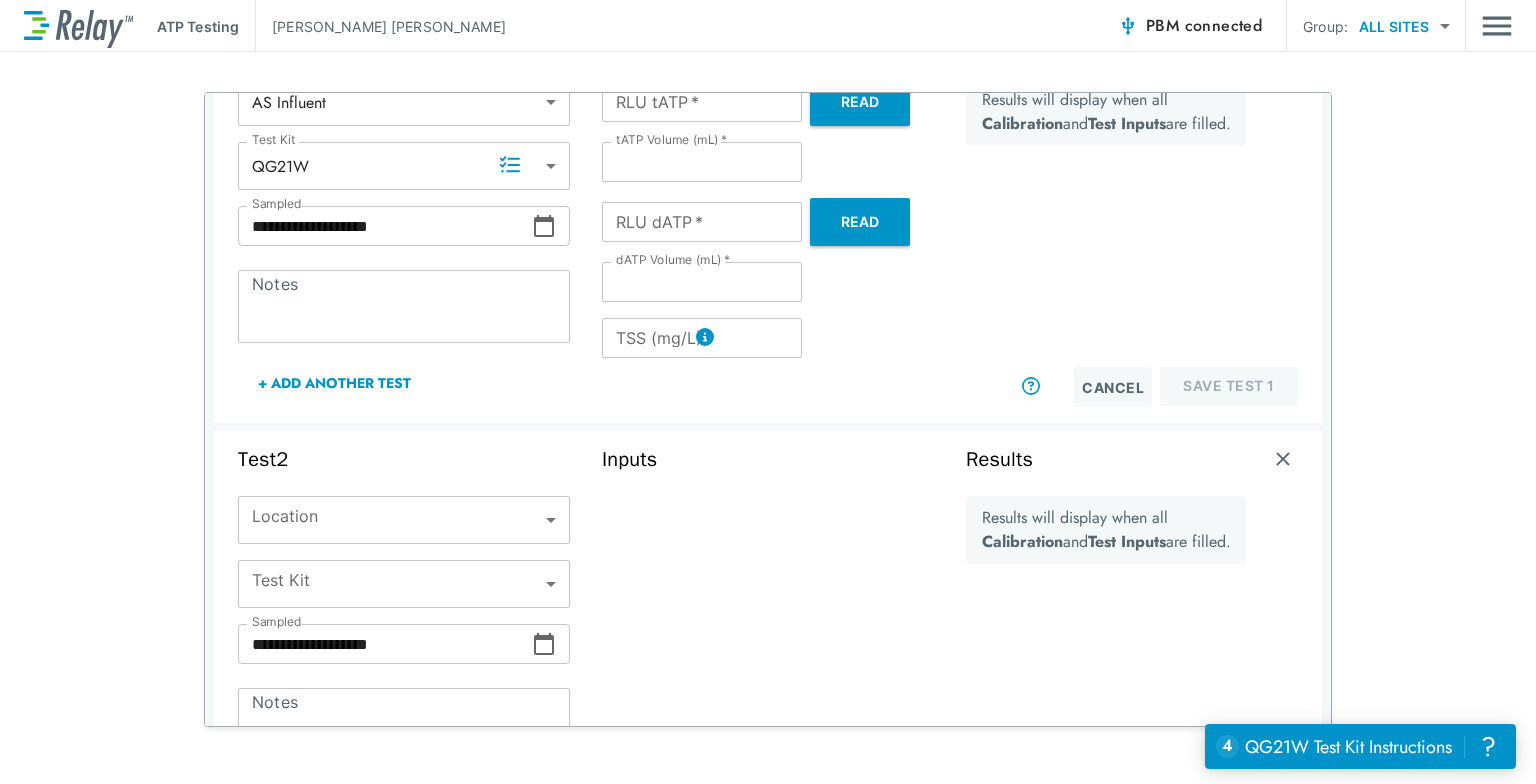 click on "**********" at bounding box center [768, 392] 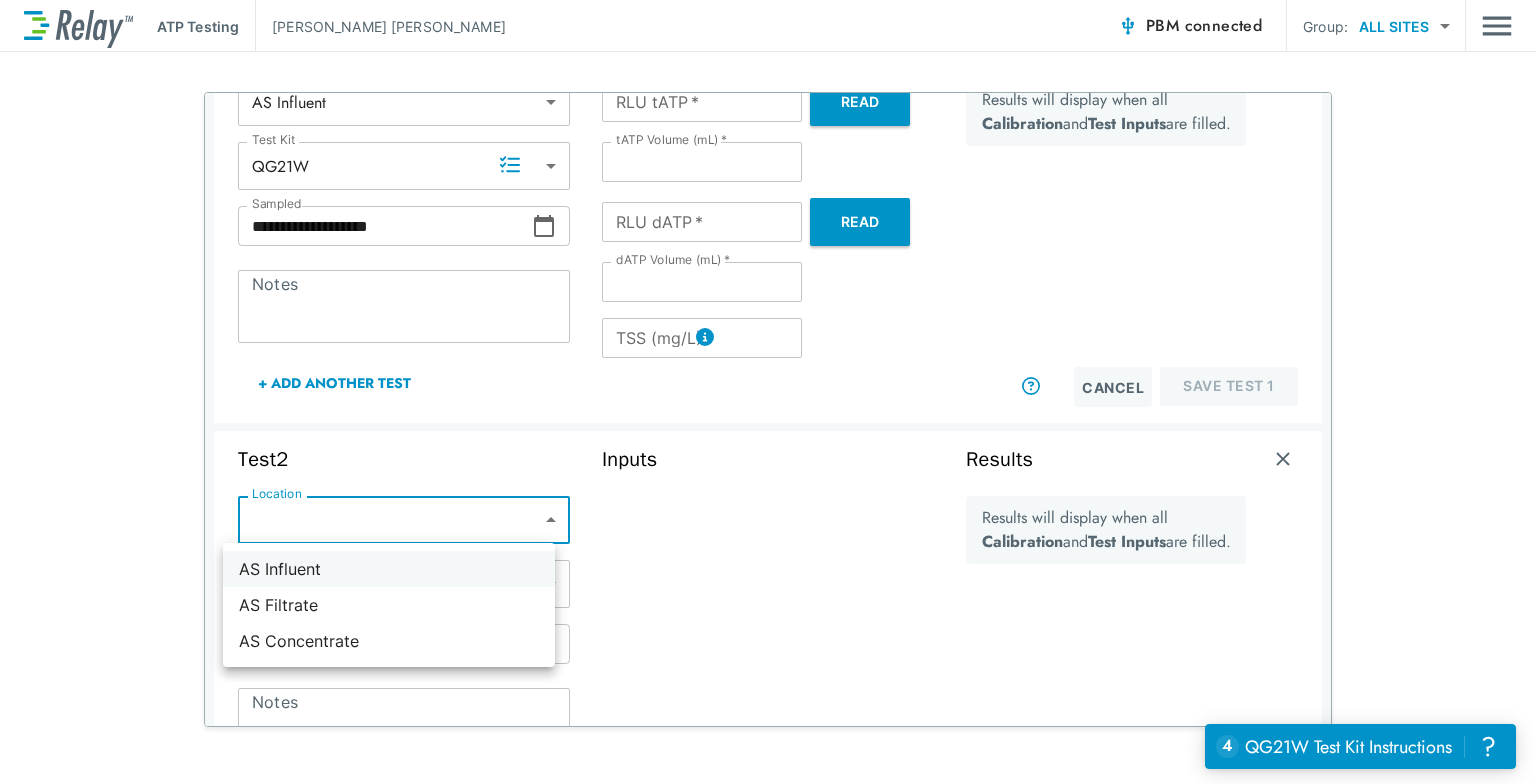 click on "AS Influent" at bounding box center [389, 569] 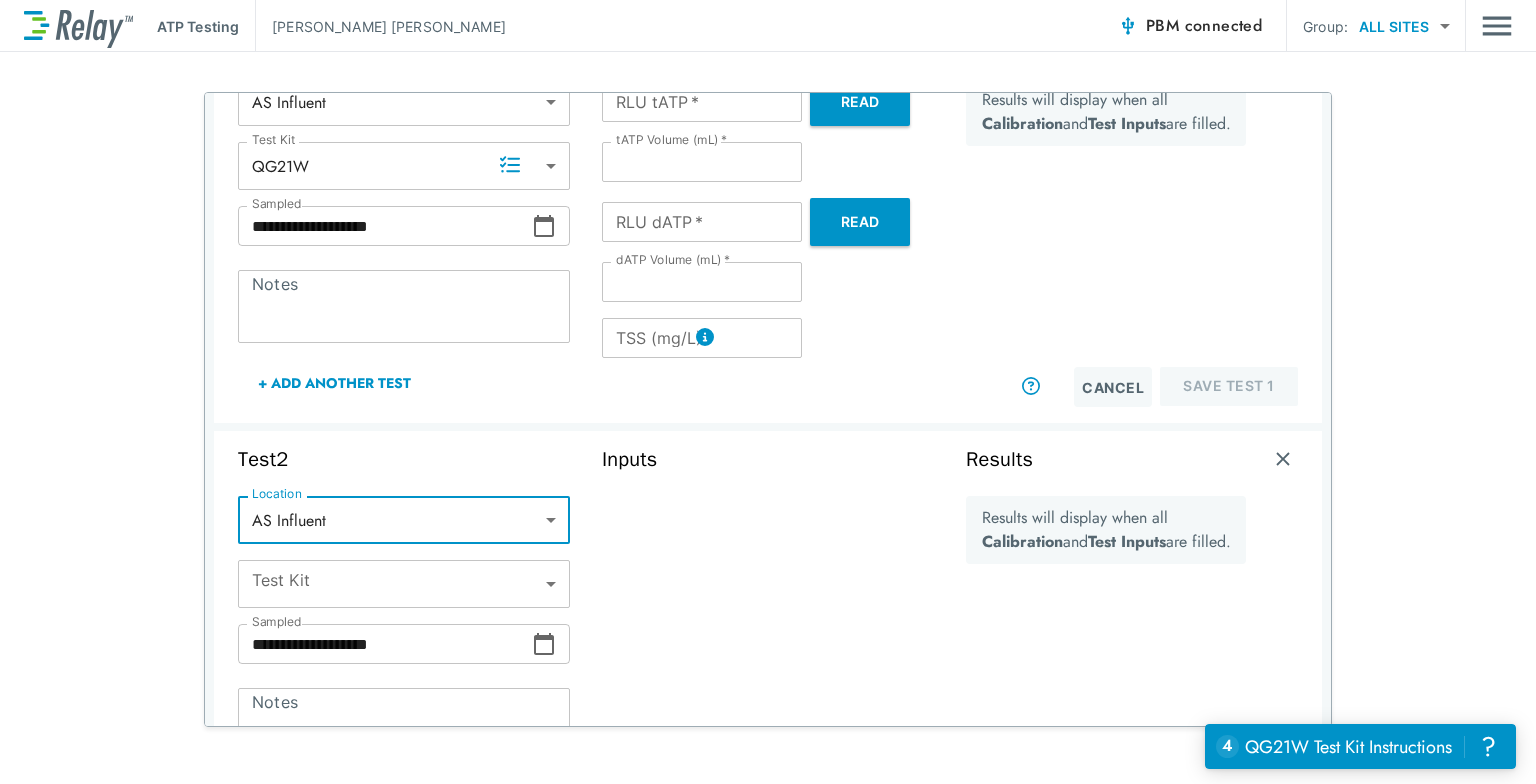 type on "**********" 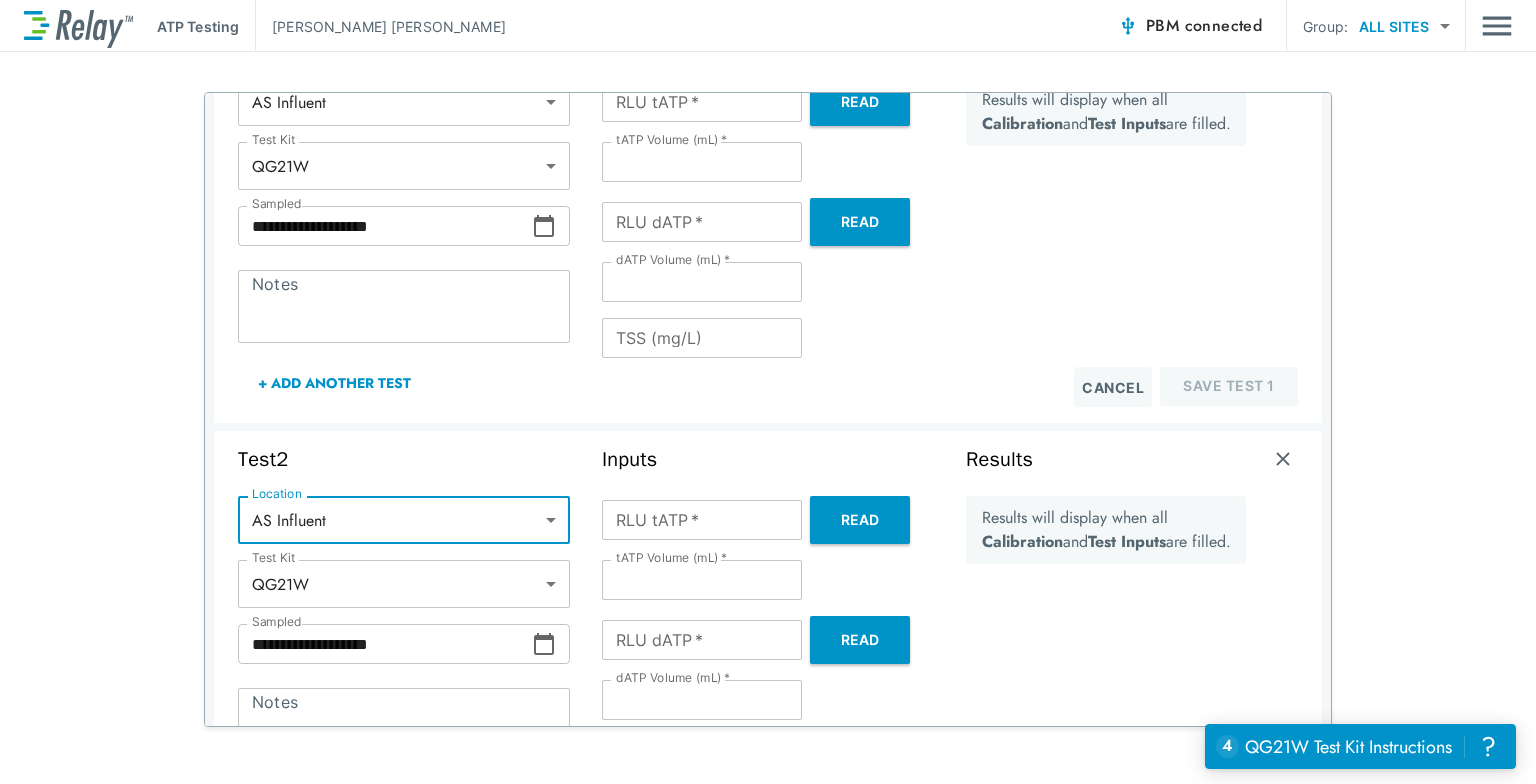 scroll, scrollTop: 662, scrollLeft: 0, axis: vertical 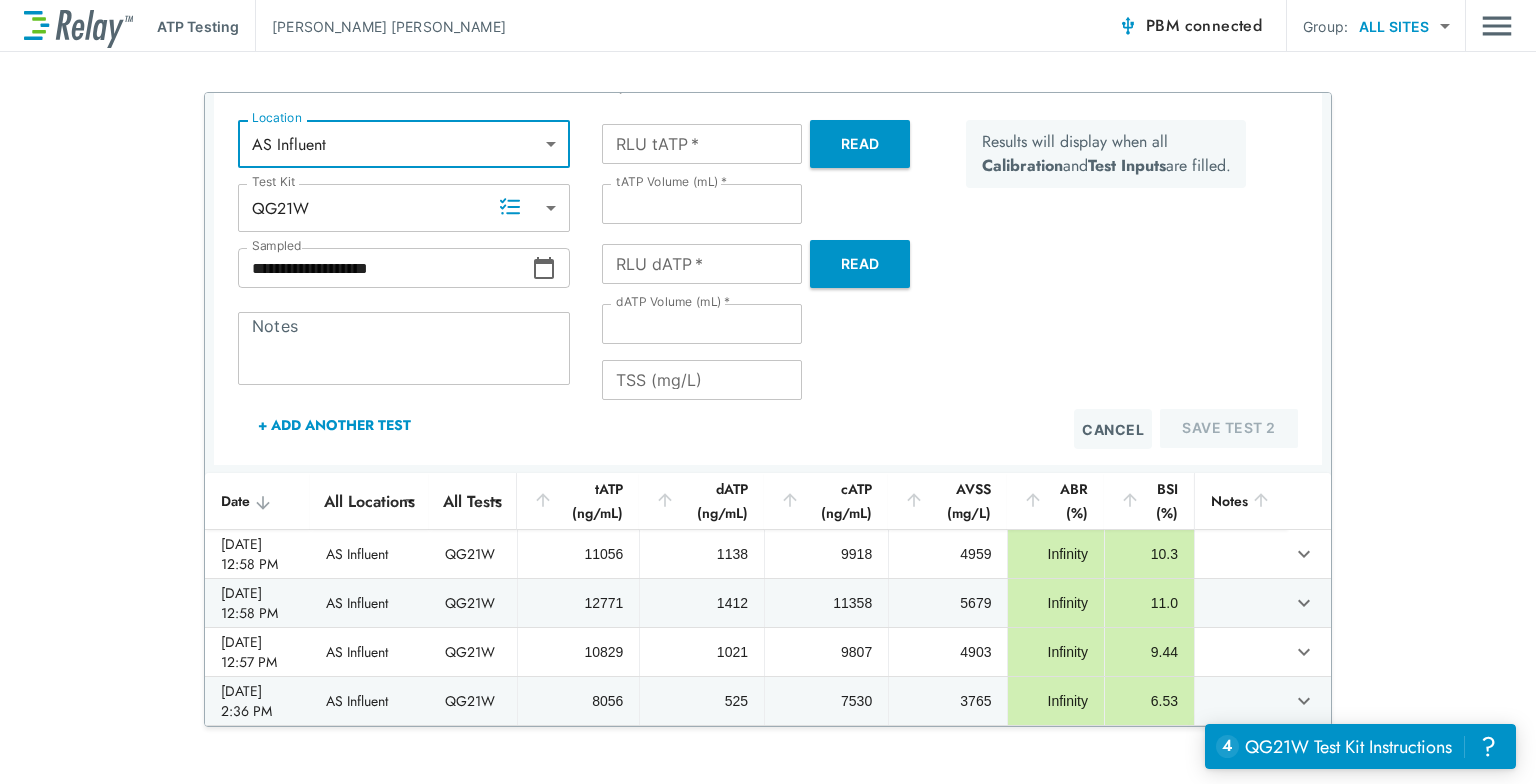 click on "+ Add Another Test" at bounding box center [334, 425] 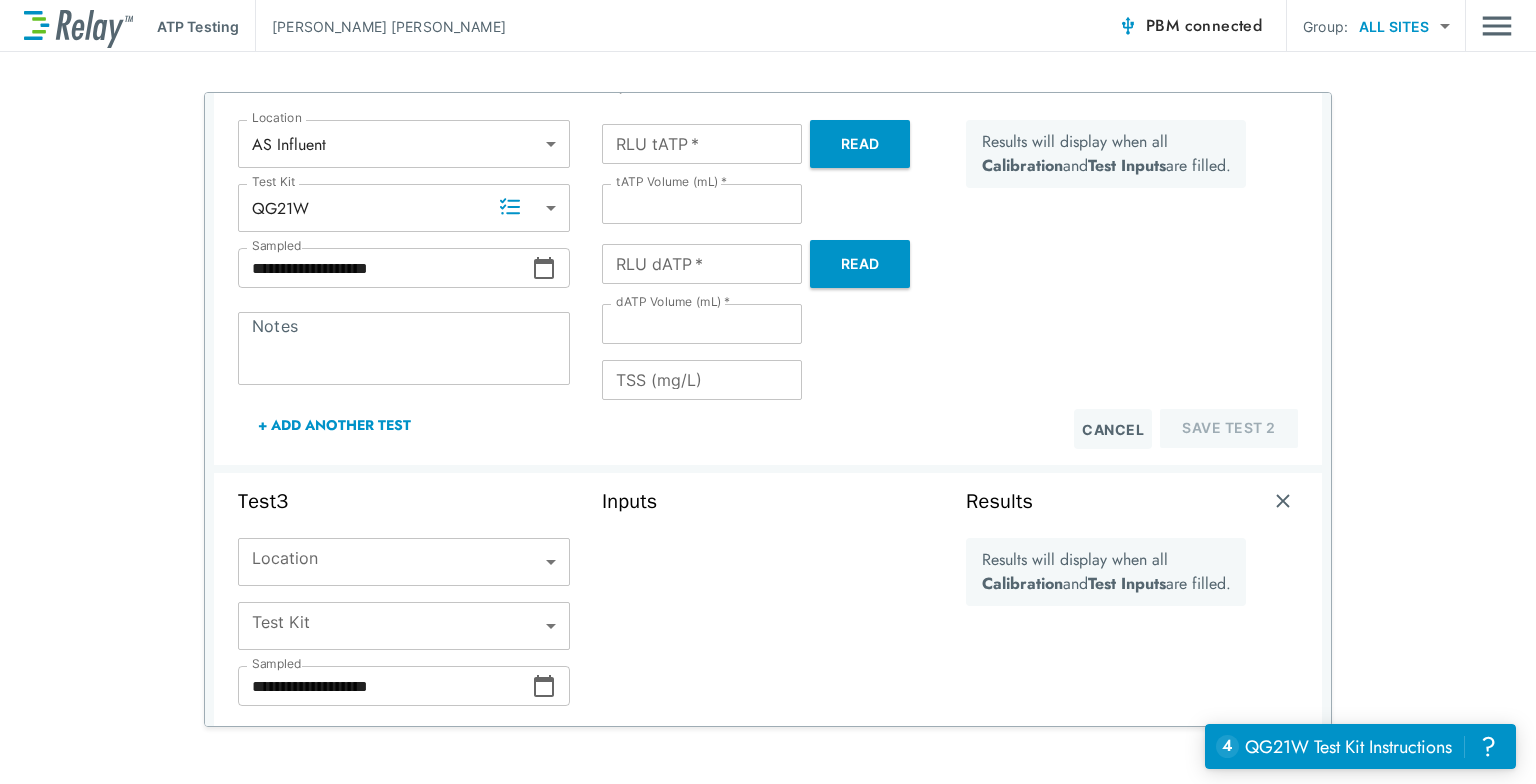 click on "**********" at bounding box center [768, 392] 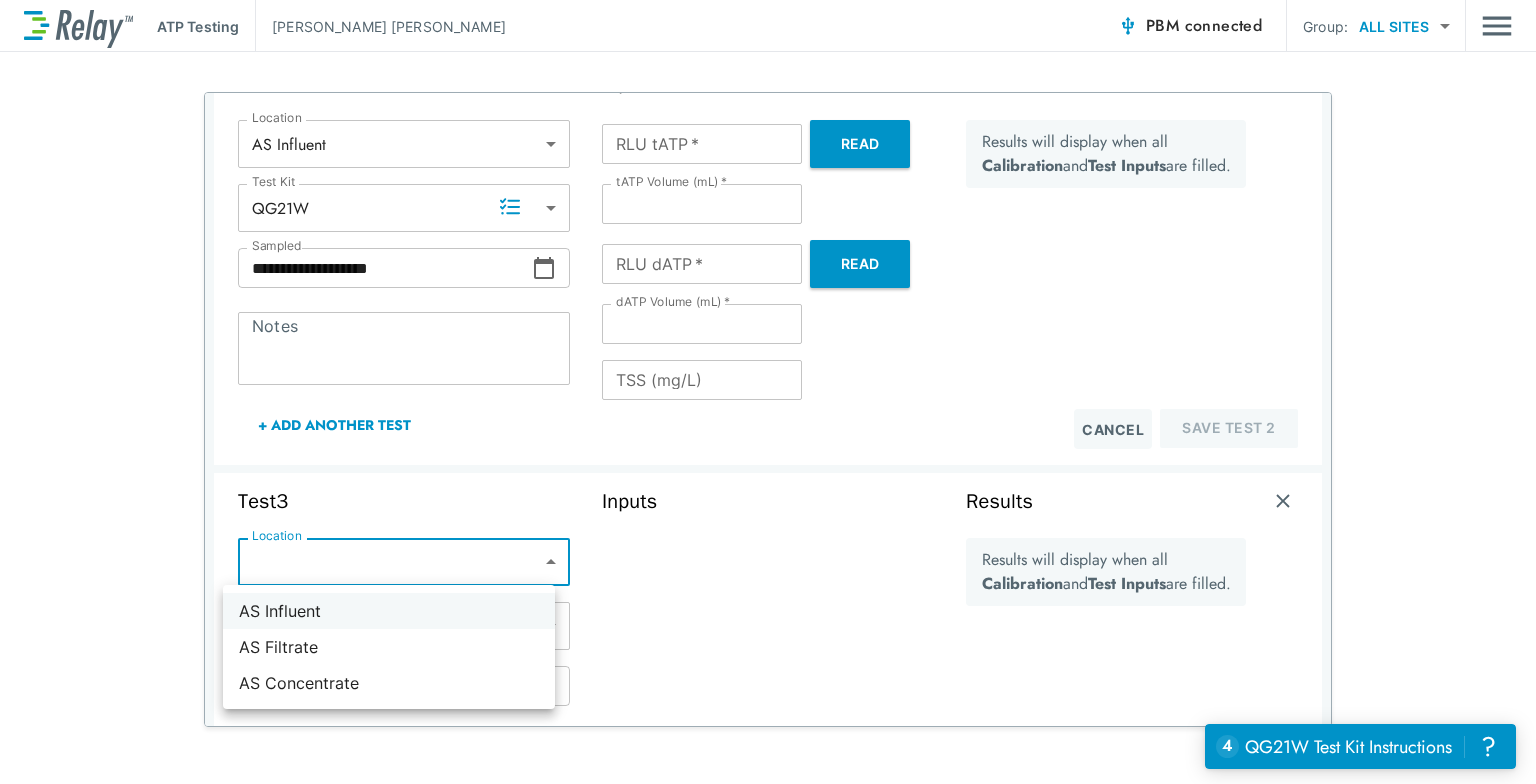 click on "AS Influent" at bounding box center (389, 611) 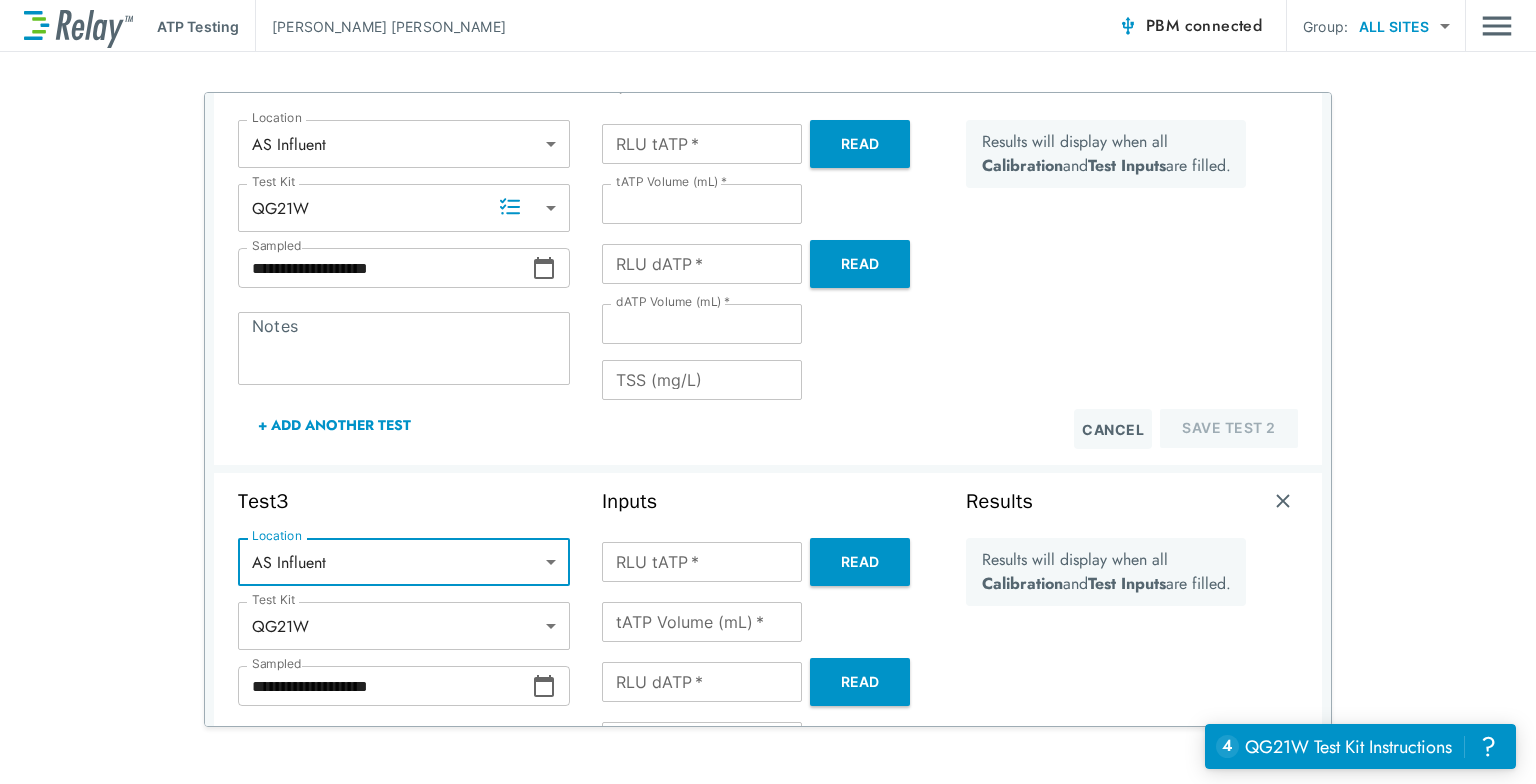type on "*****" 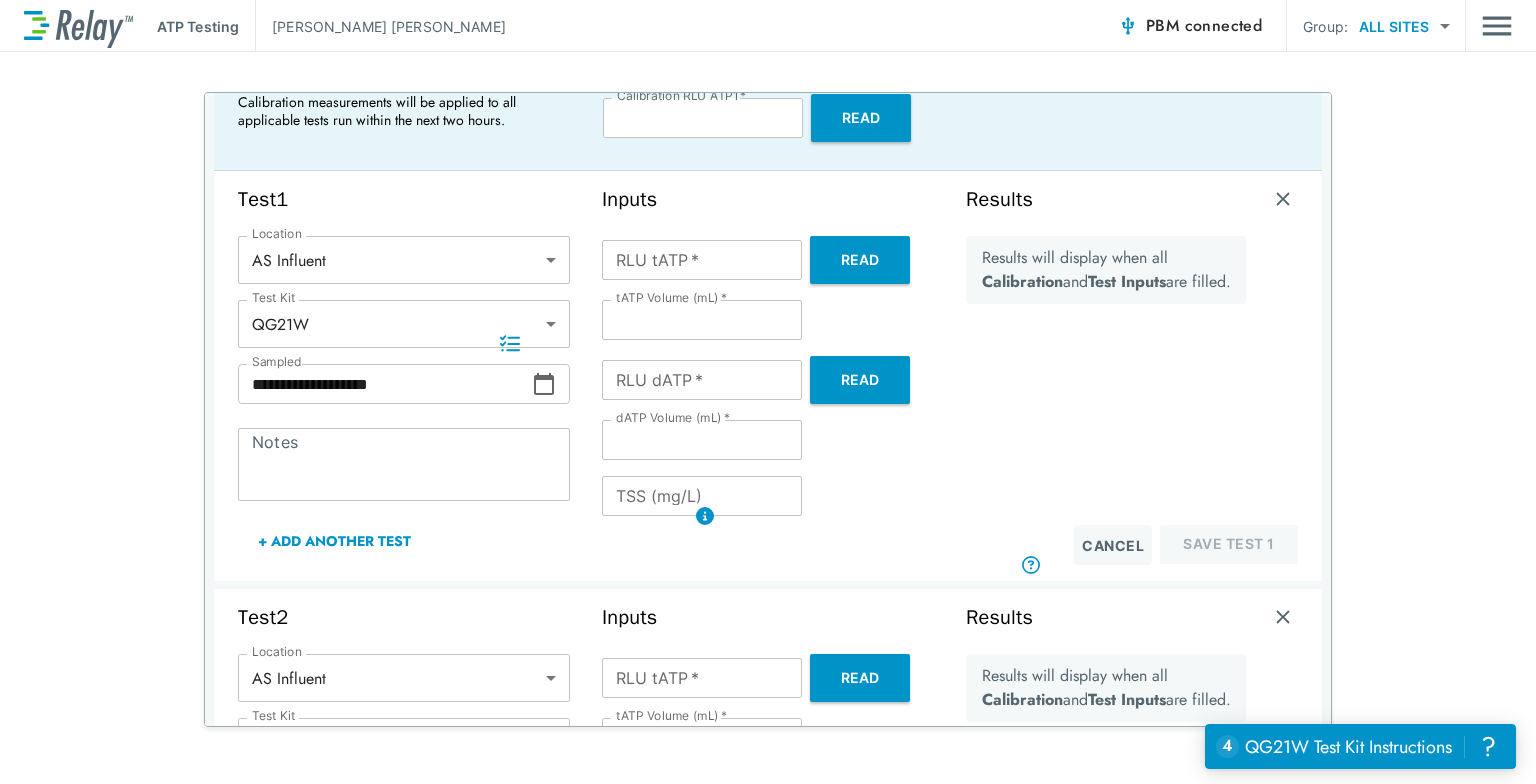 scroll, scrollTop: 107, scrollLeft: 0, axis: vertical 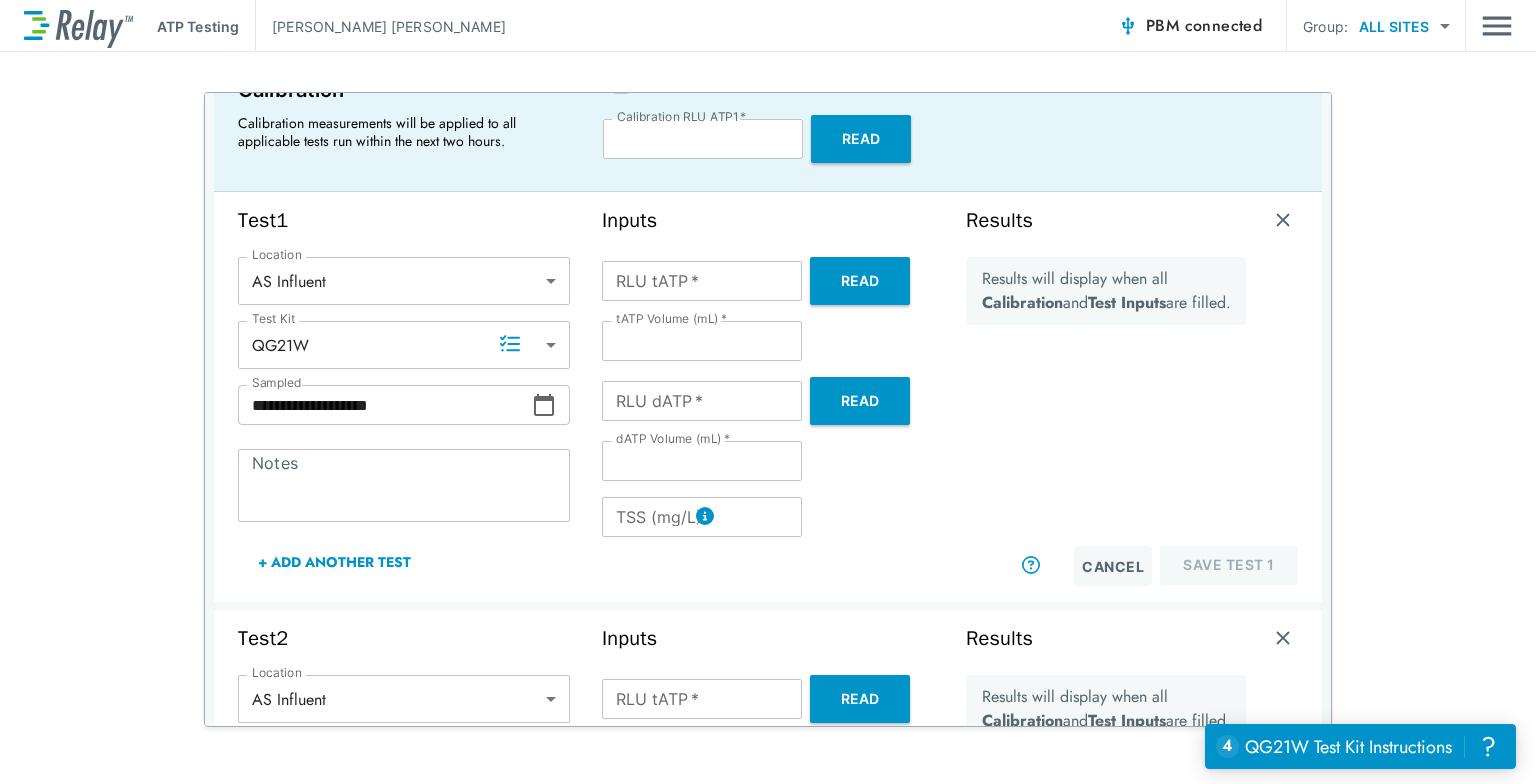 click on "Read" at bounding box center (860, 281) 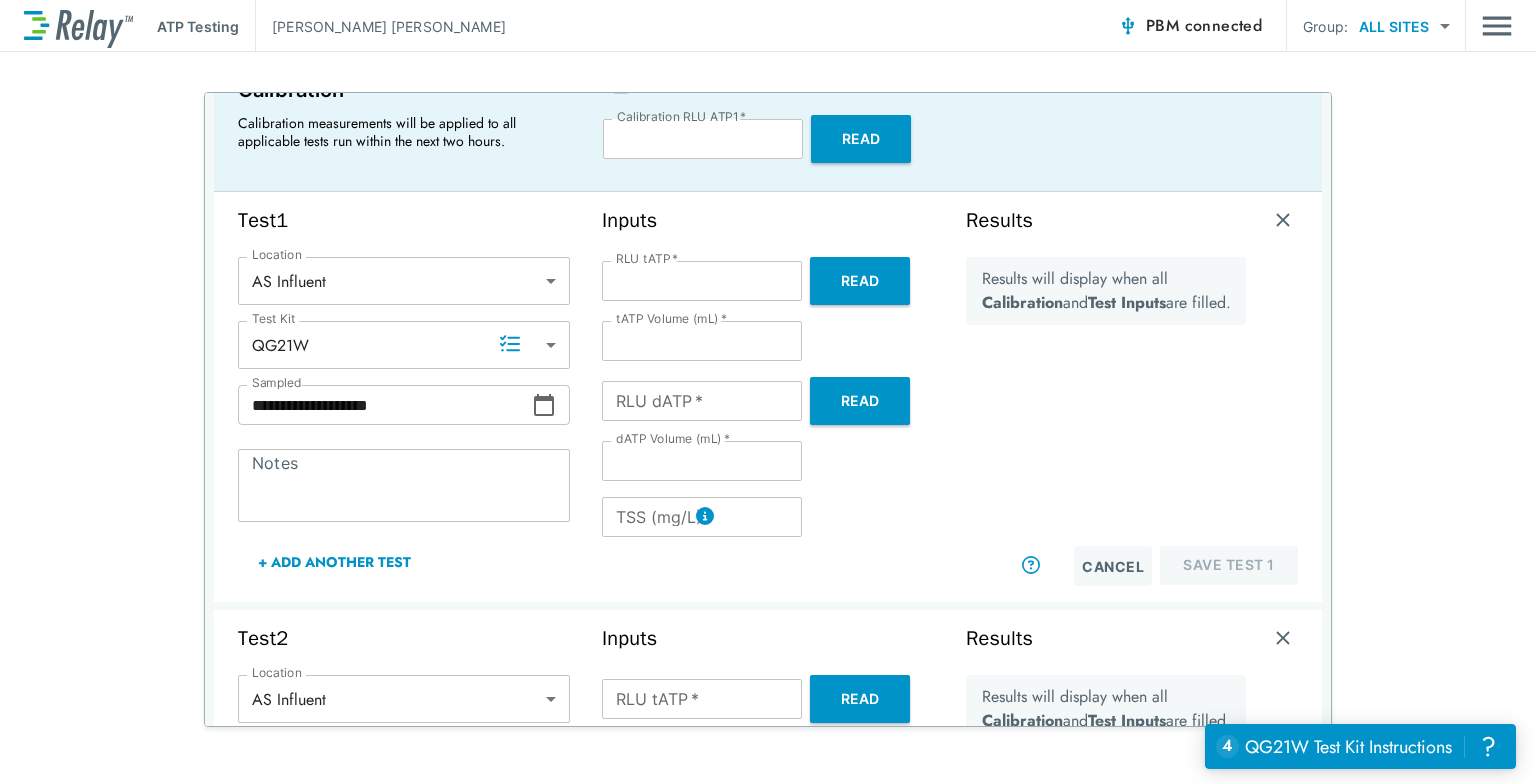 type on "******" 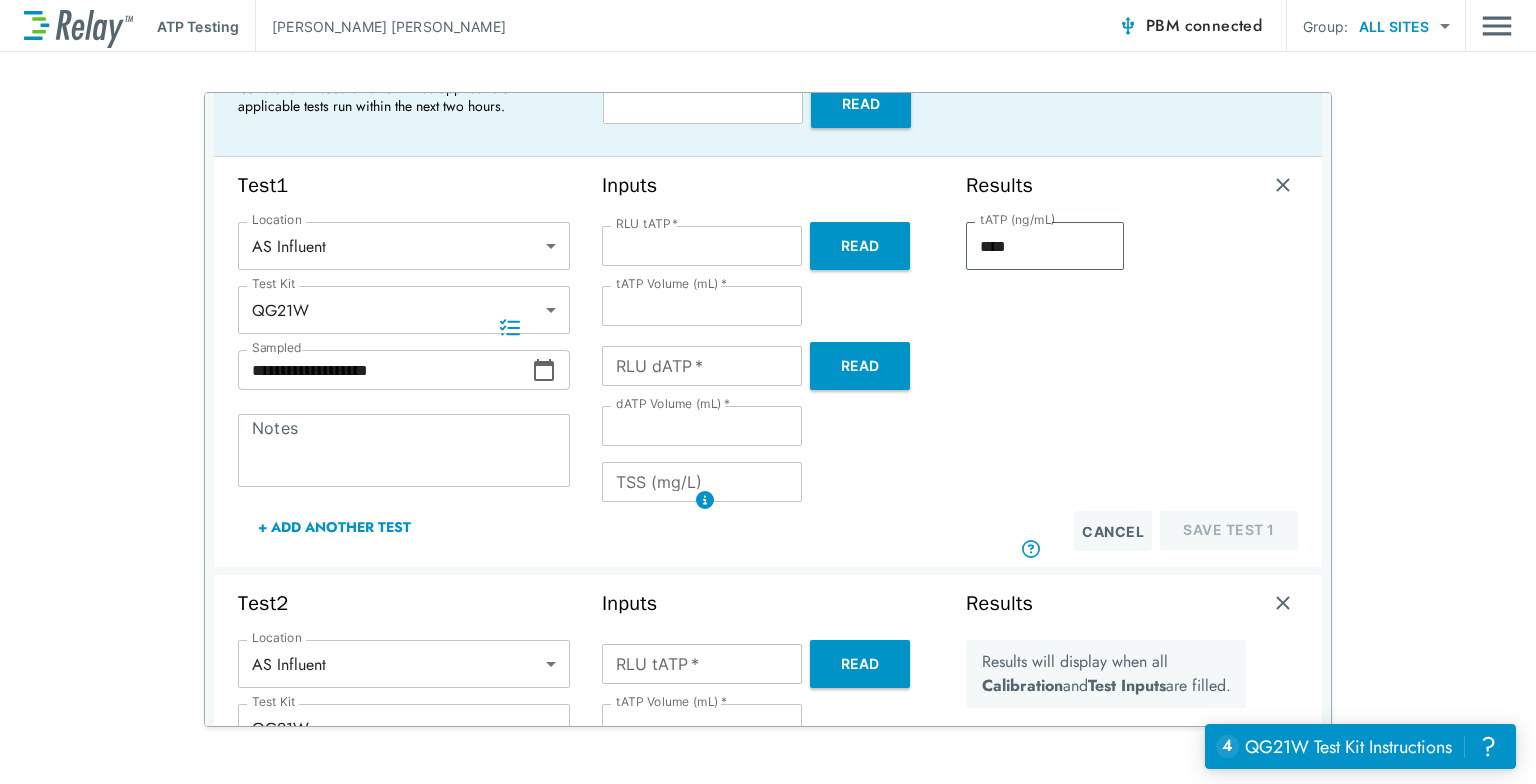 scroll, scrollTop: 123, scrollLeft: 0, axis: vertical 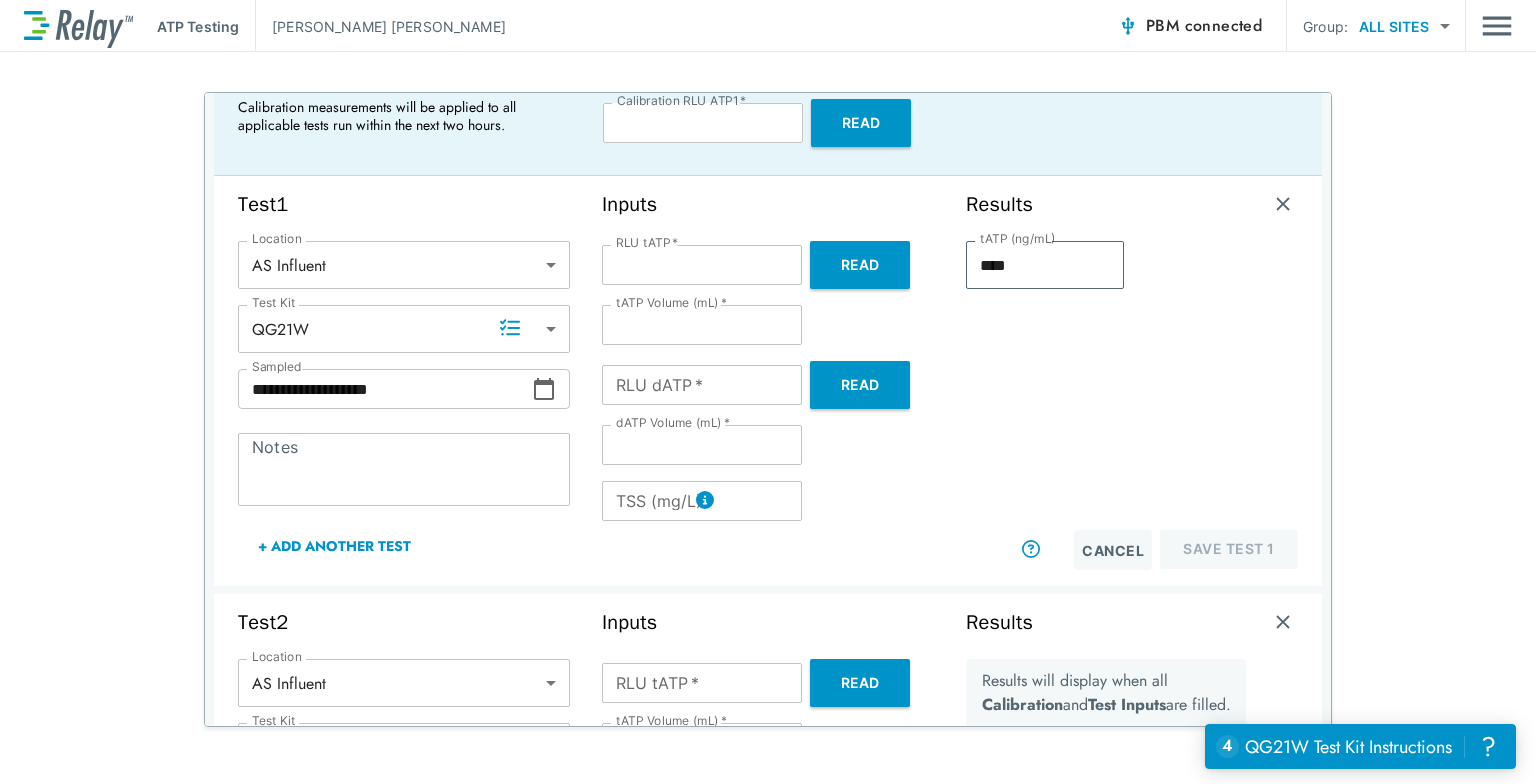 click on "Read" at bounding box center (860, 385) 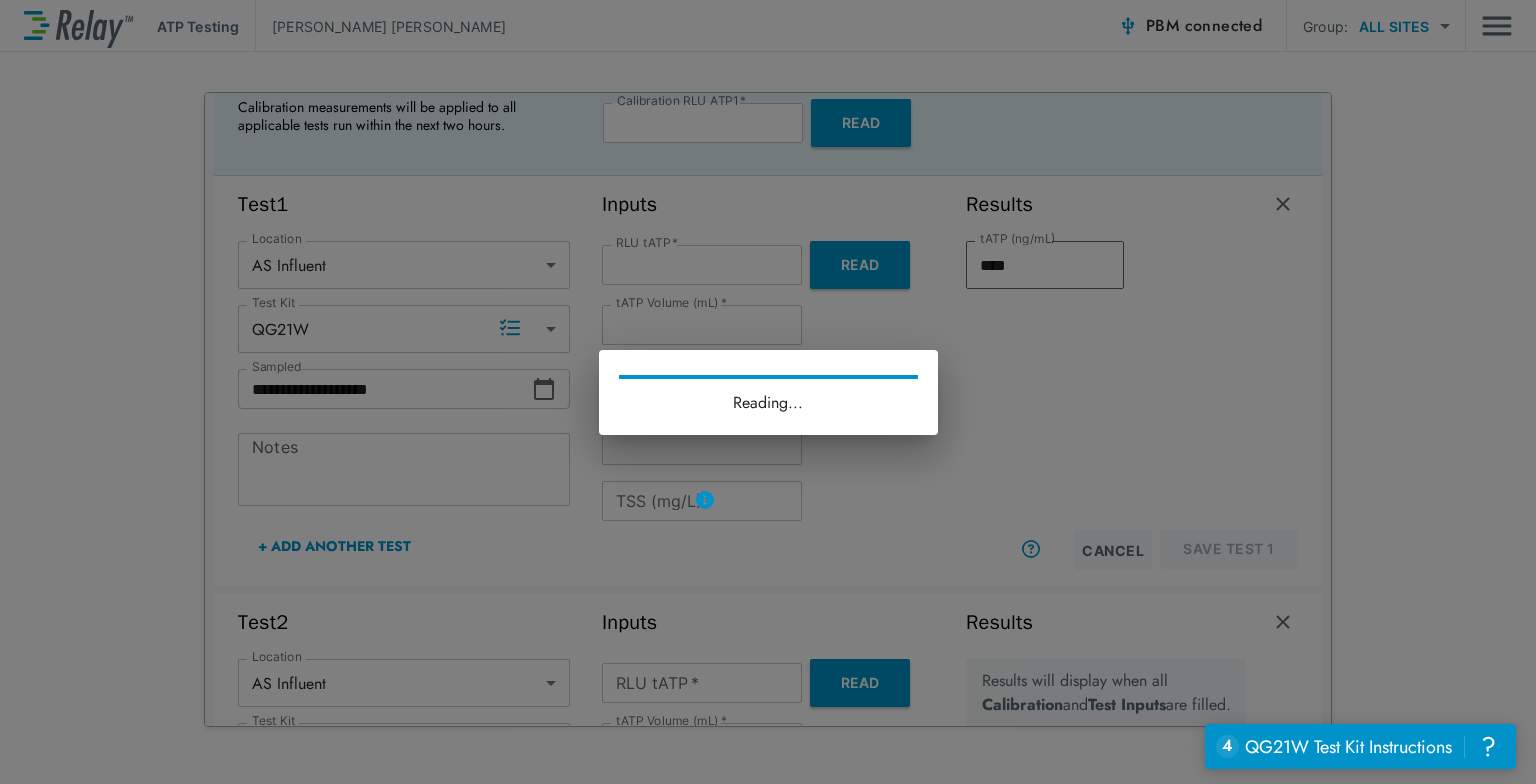 type on "****" 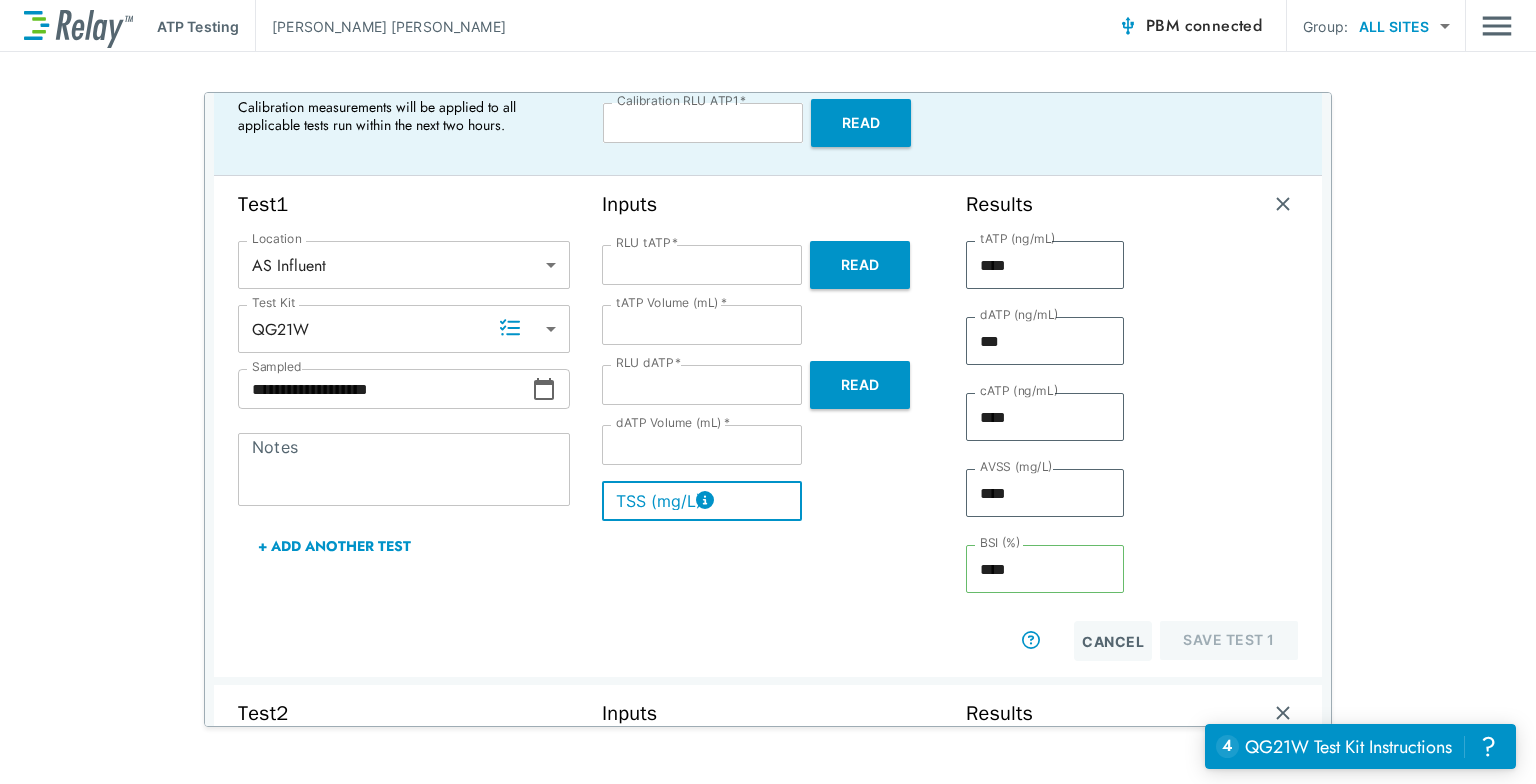 click on "TSS (mg/L)" at bounding box center (702, 501) 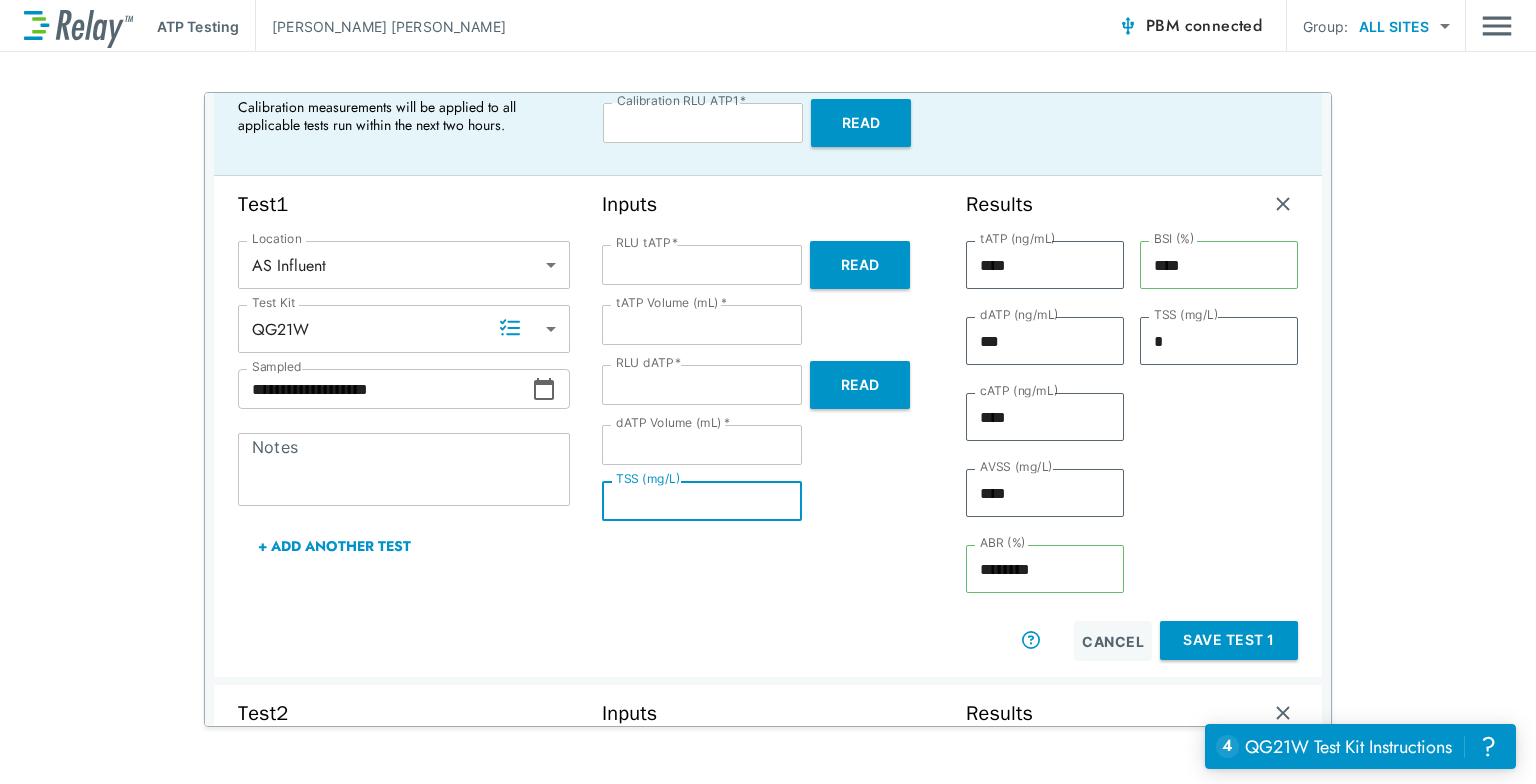type on "*" 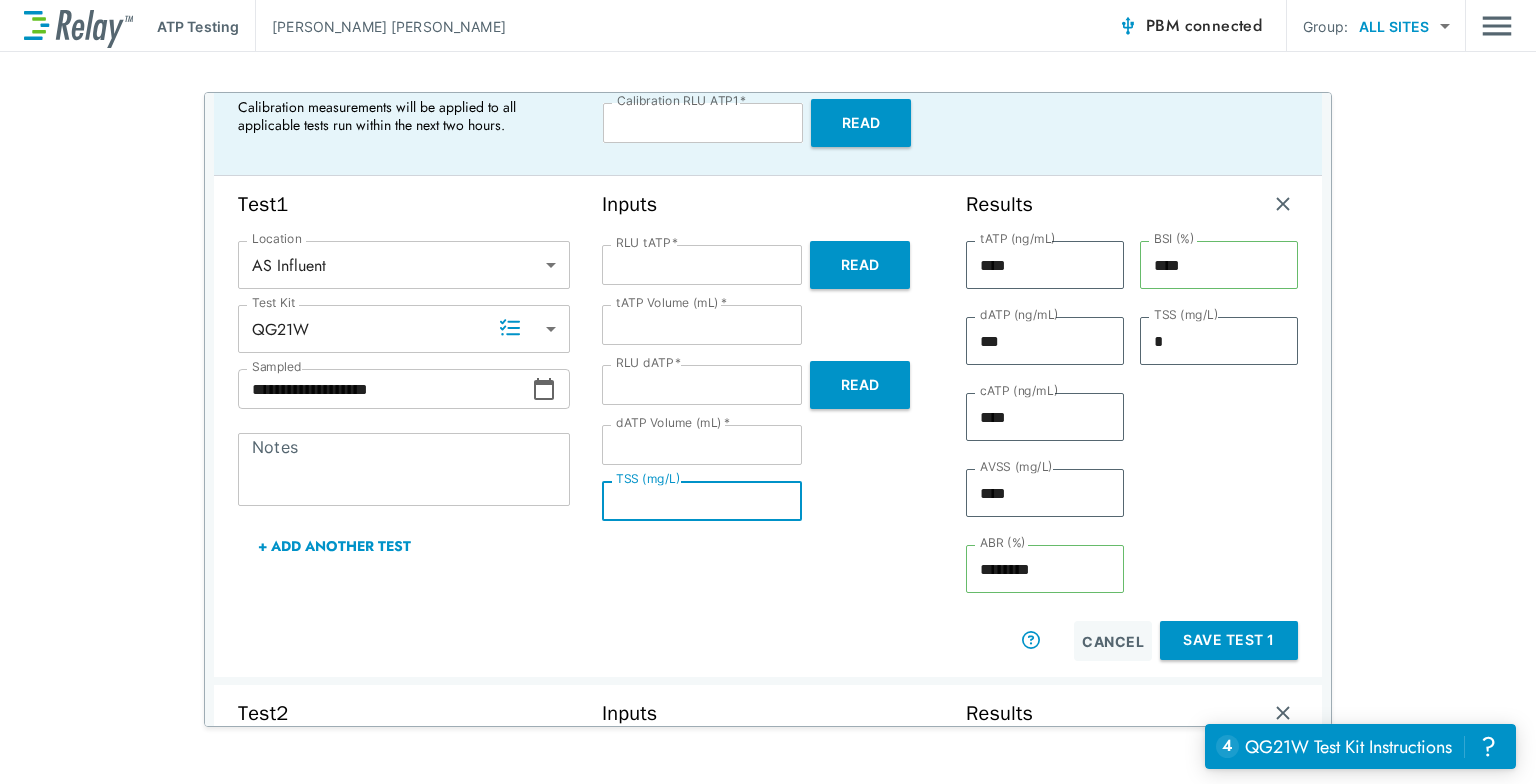 click on "Save Test 1" at bounding box center [1229, 640] 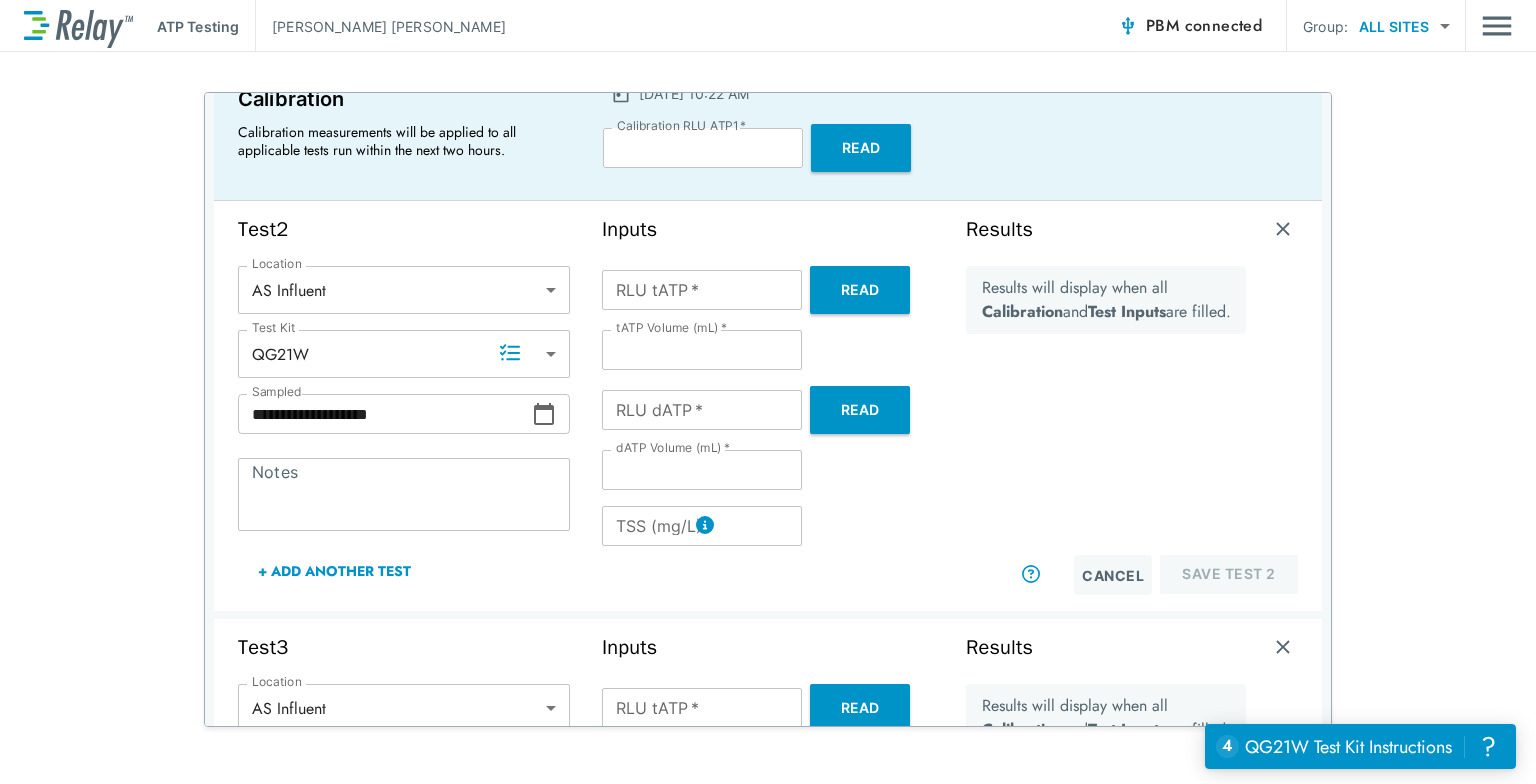 scroll, scrollTop: 96, scrollLeft: 0, axis: vertical 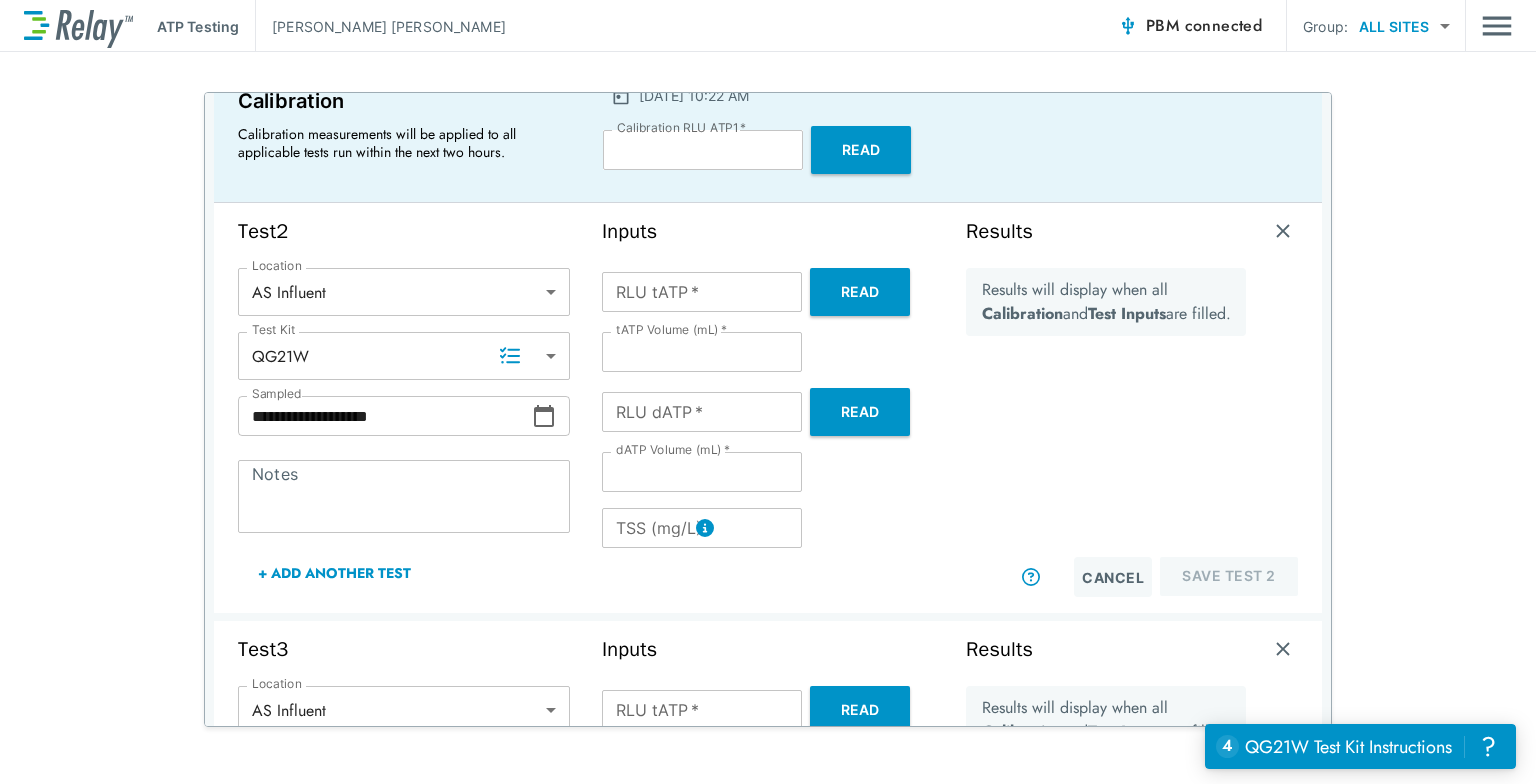 click on "Inputs" at bounding box center (768, 231) 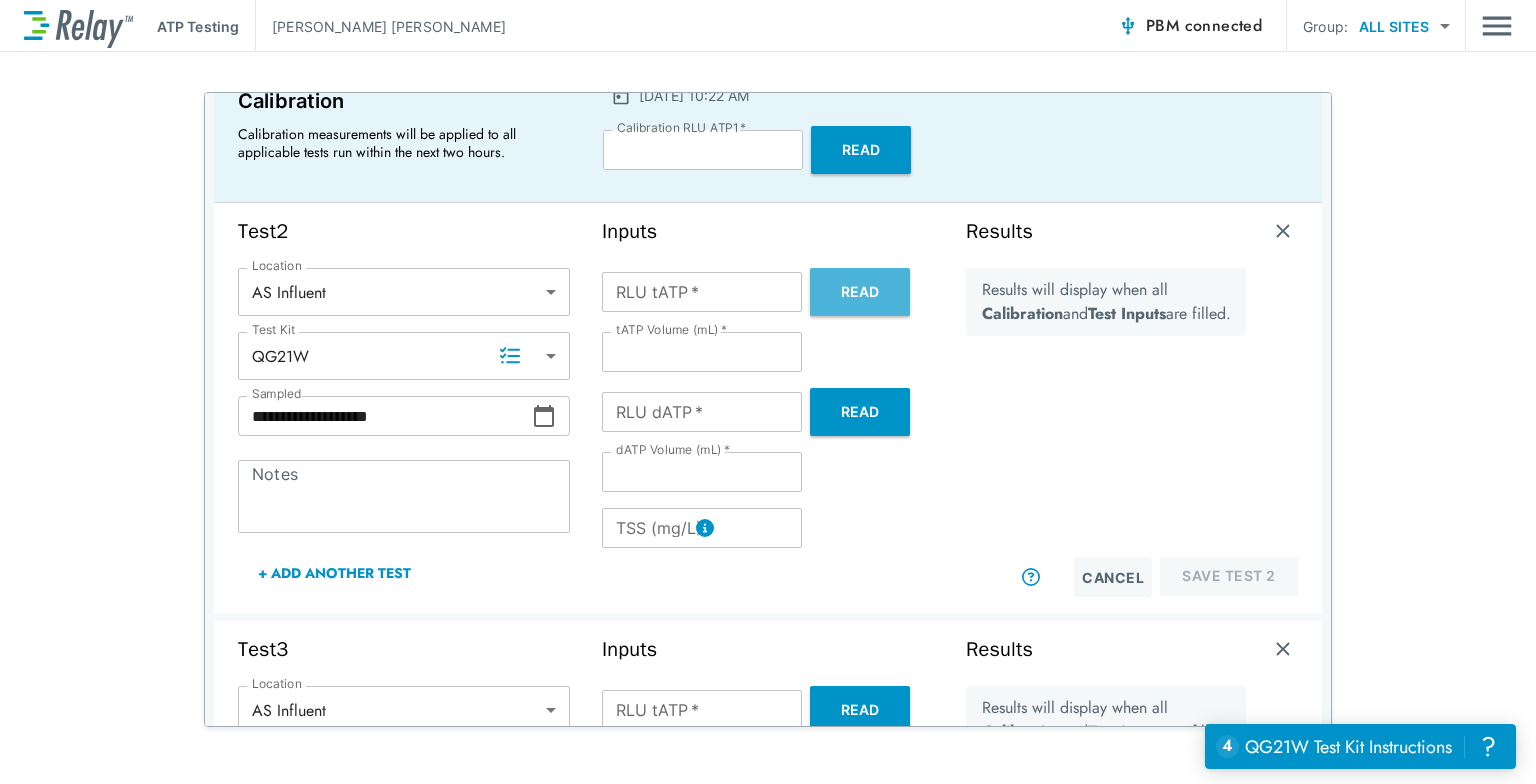 click on "Read" at bounding box center (860, 292) 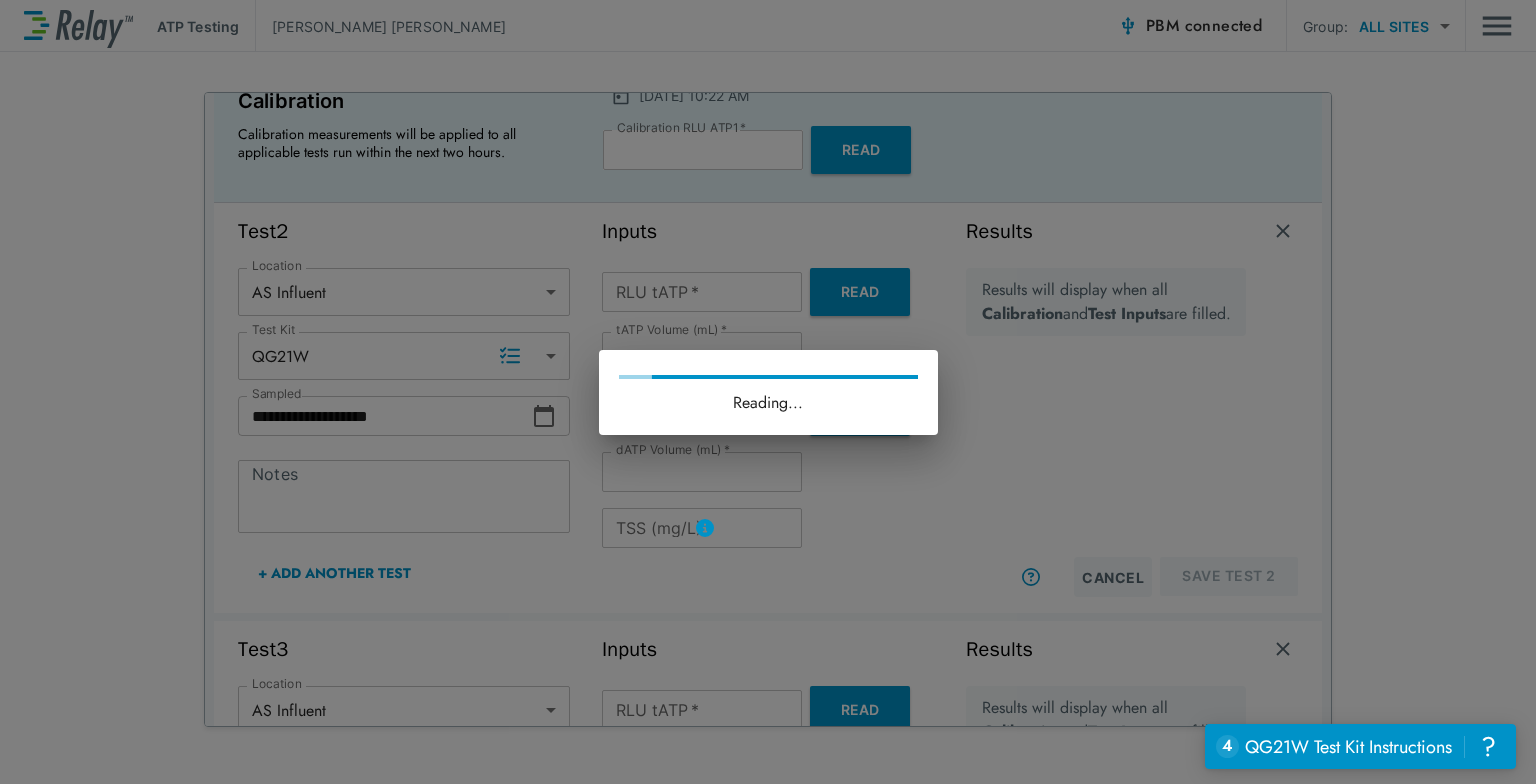 type on "******" 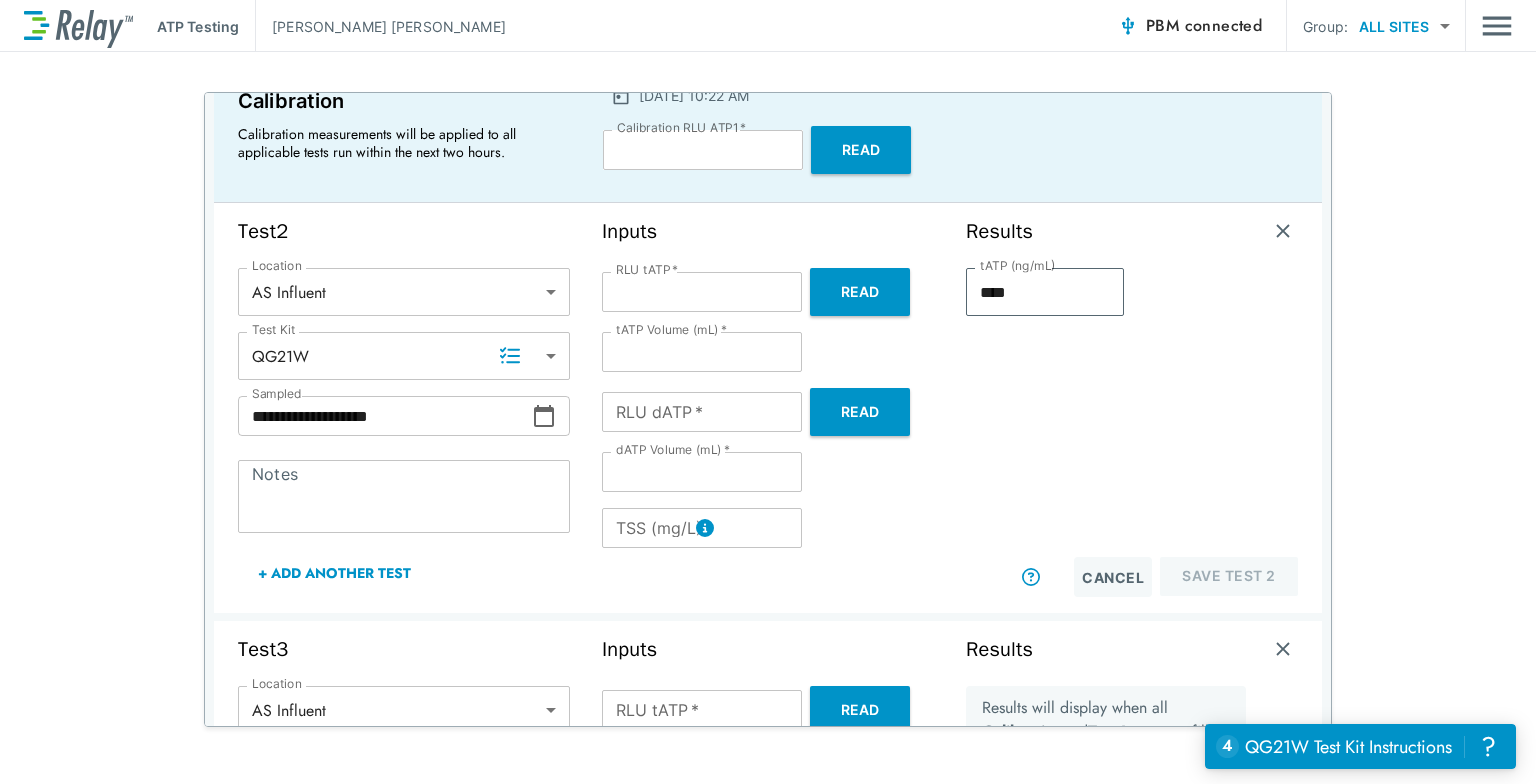 click on "Read" at bounding box center (860, 412) 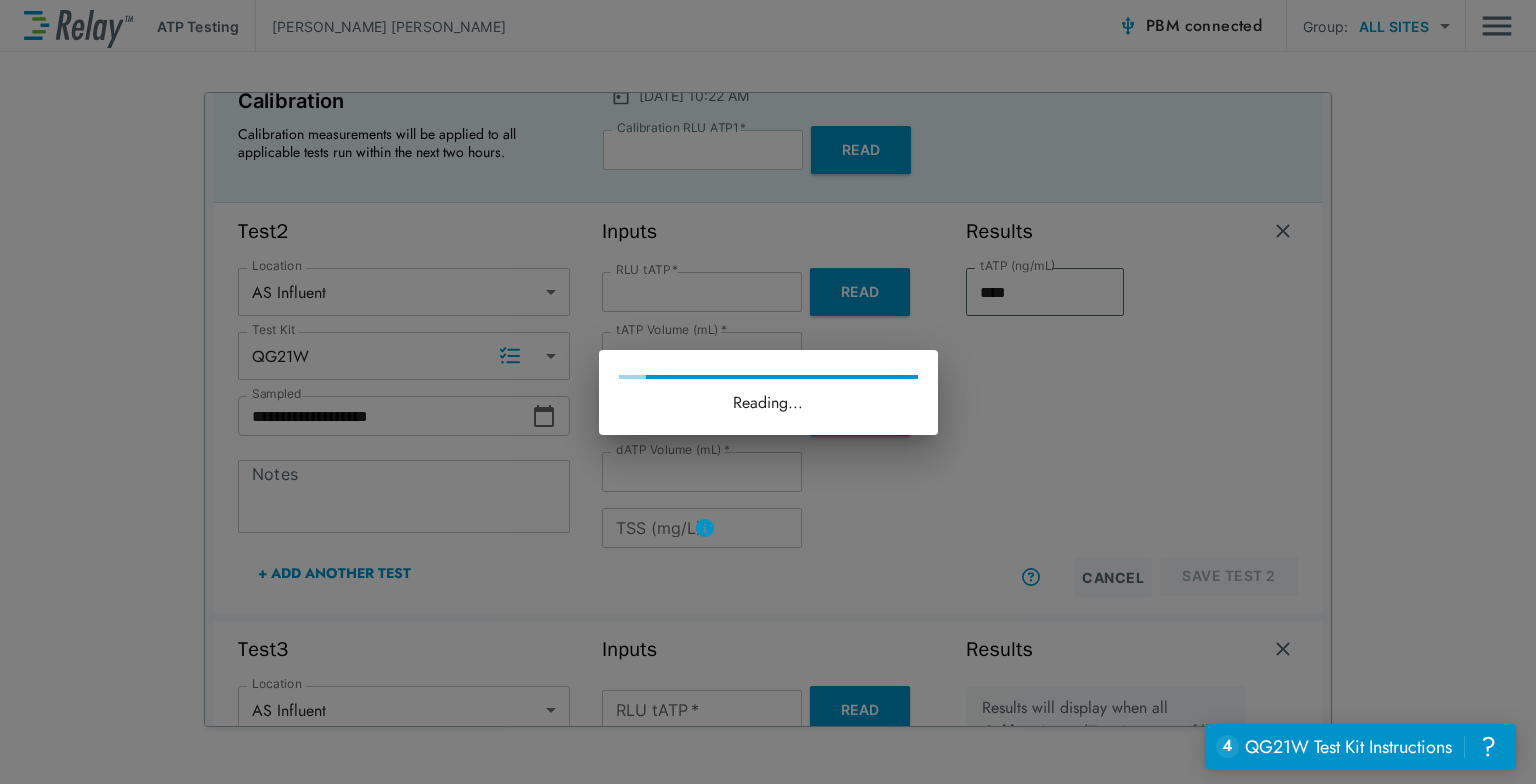 type on "*****" 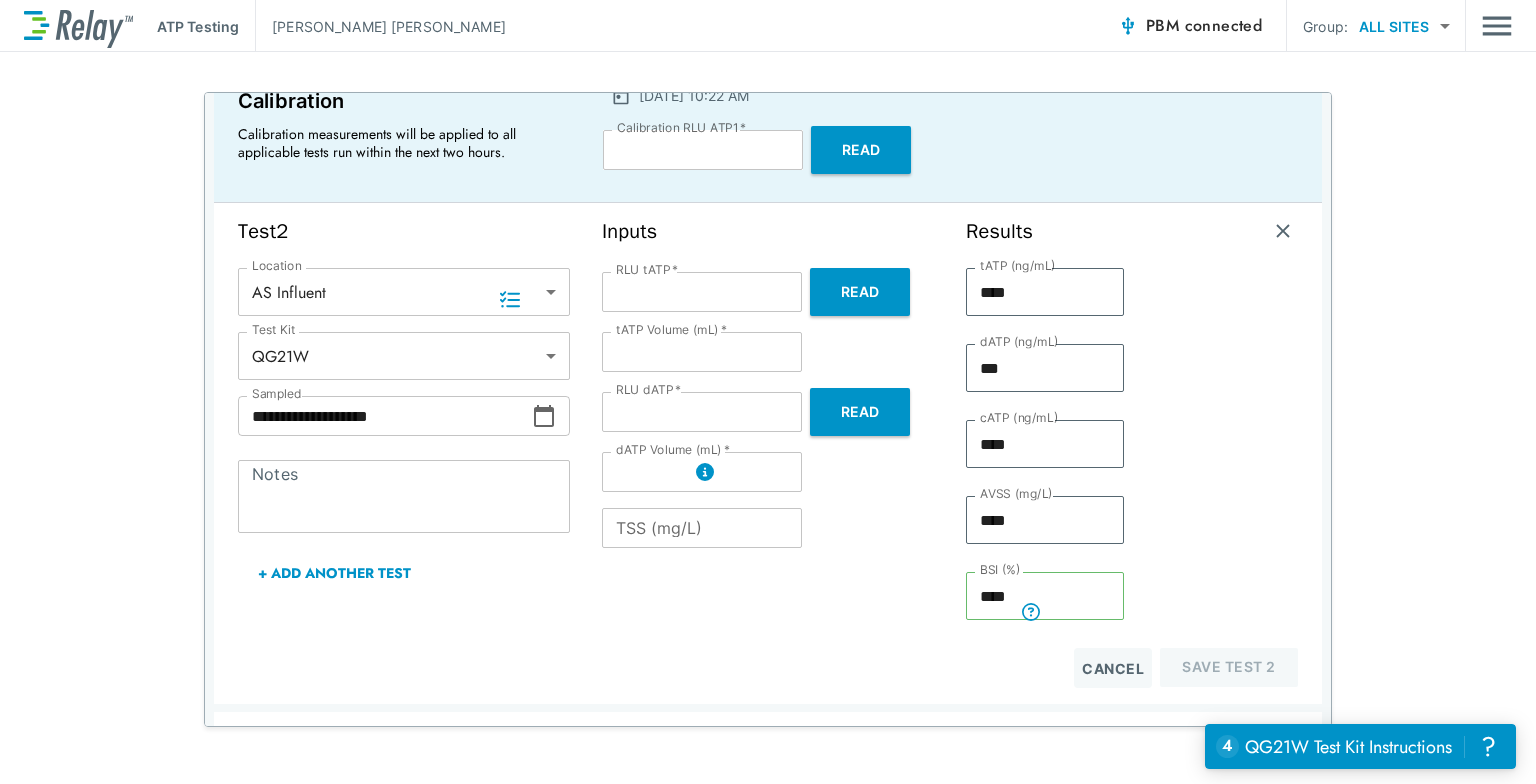 scroll, scrollTop: 152, scrollLeft: 0, axis: vertical 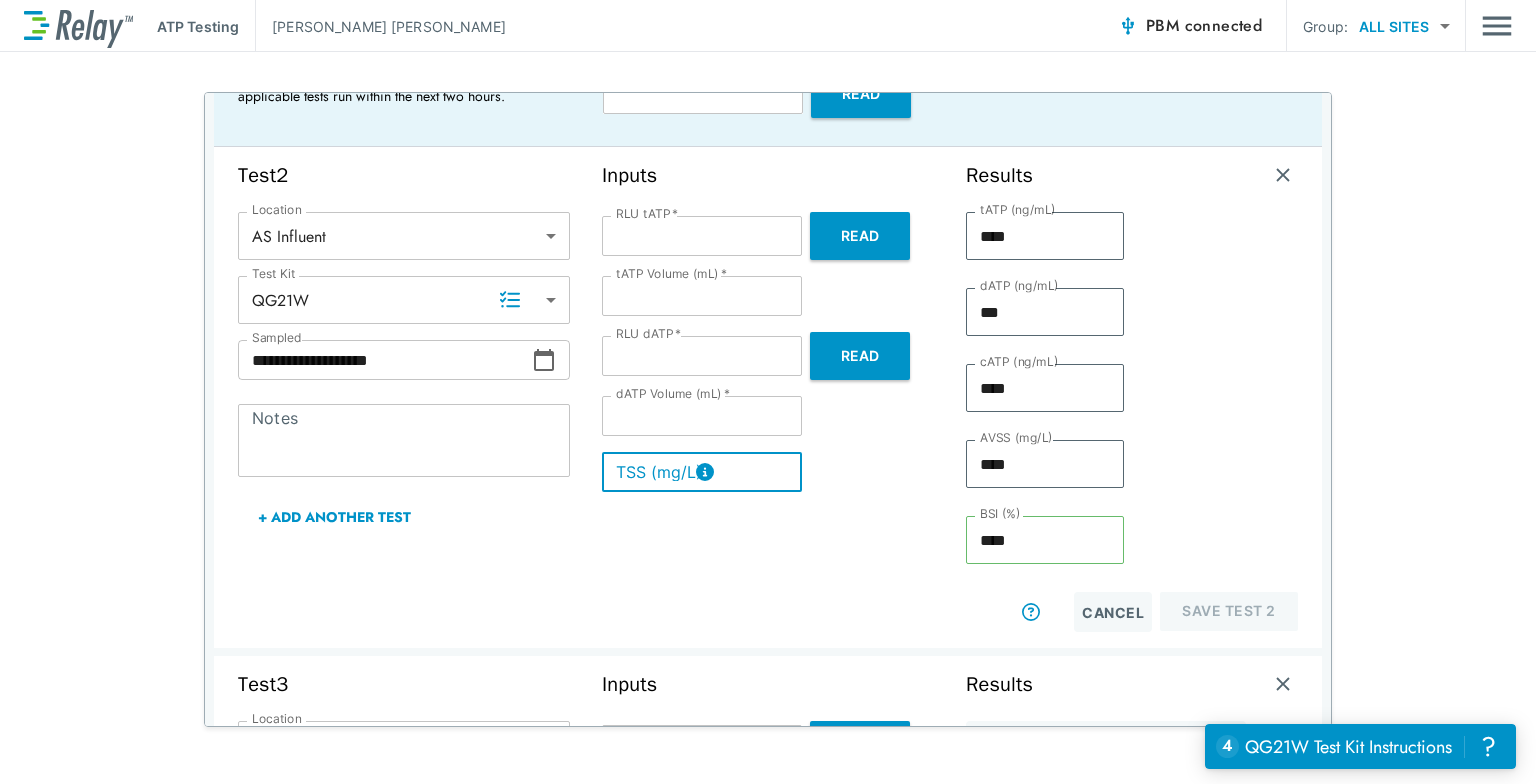 click on "TSS (mg/L)" at bounding box center (702, 472) 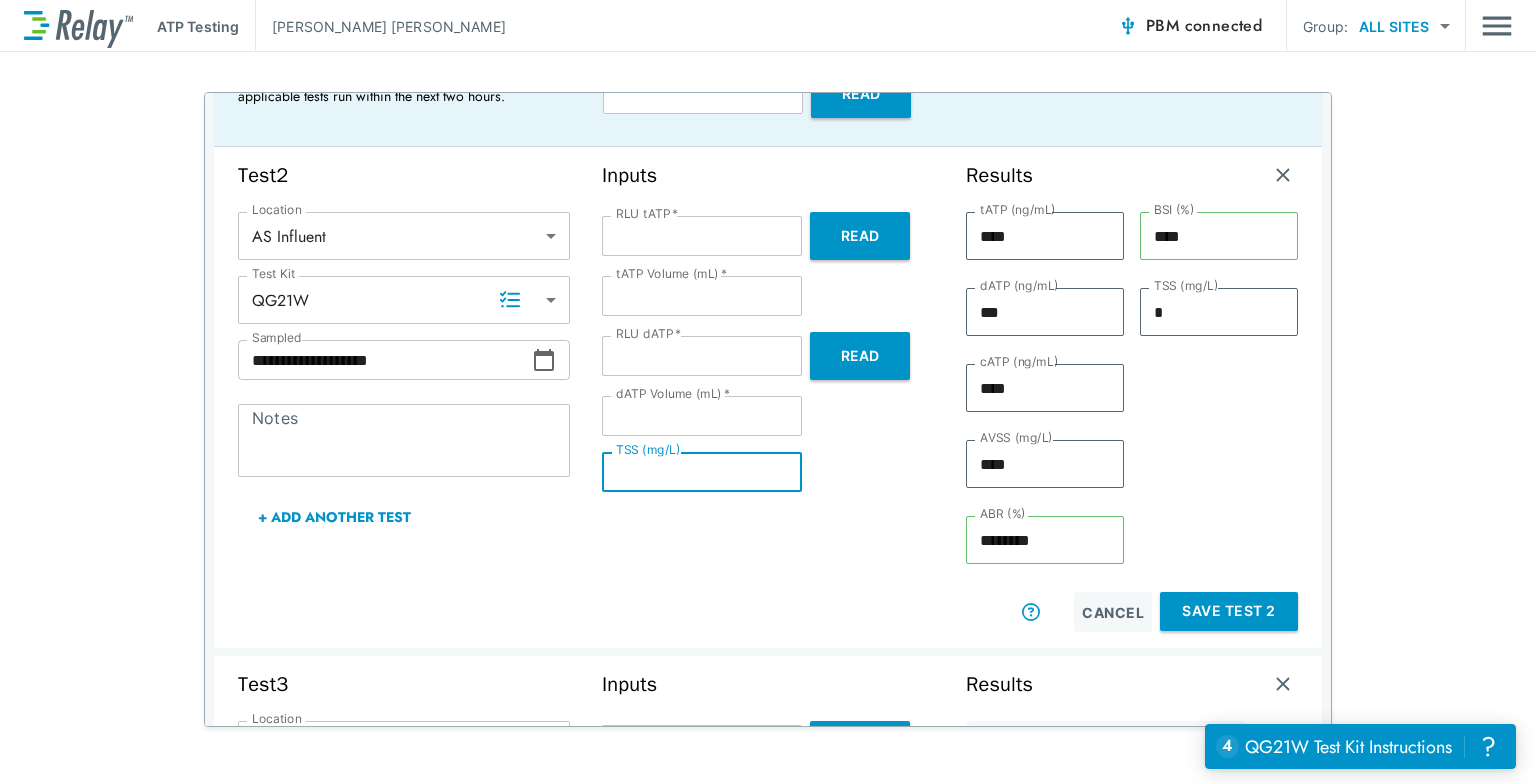 type on "*" 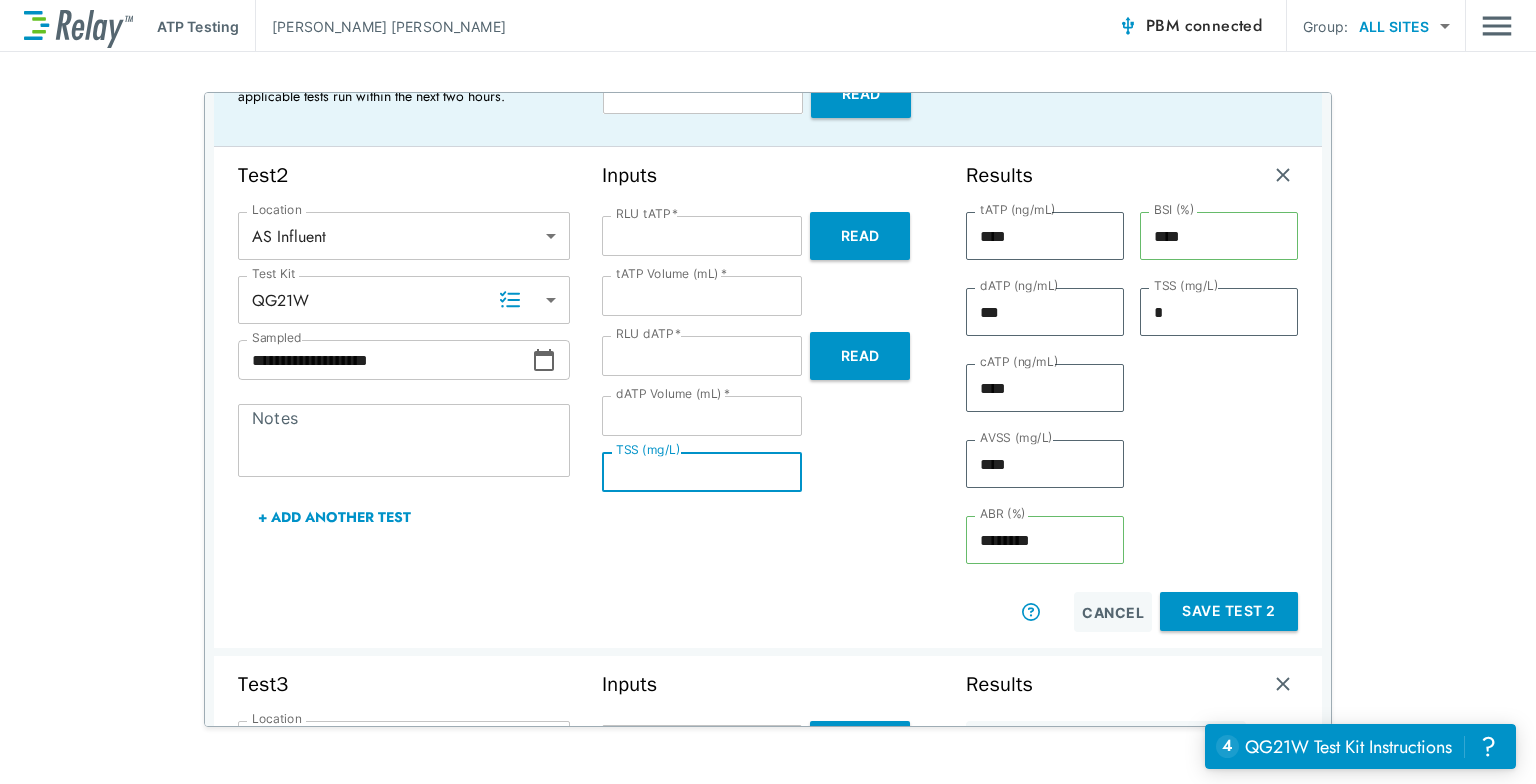 click on "Save Test 2" at bounding box center (1229, 611) 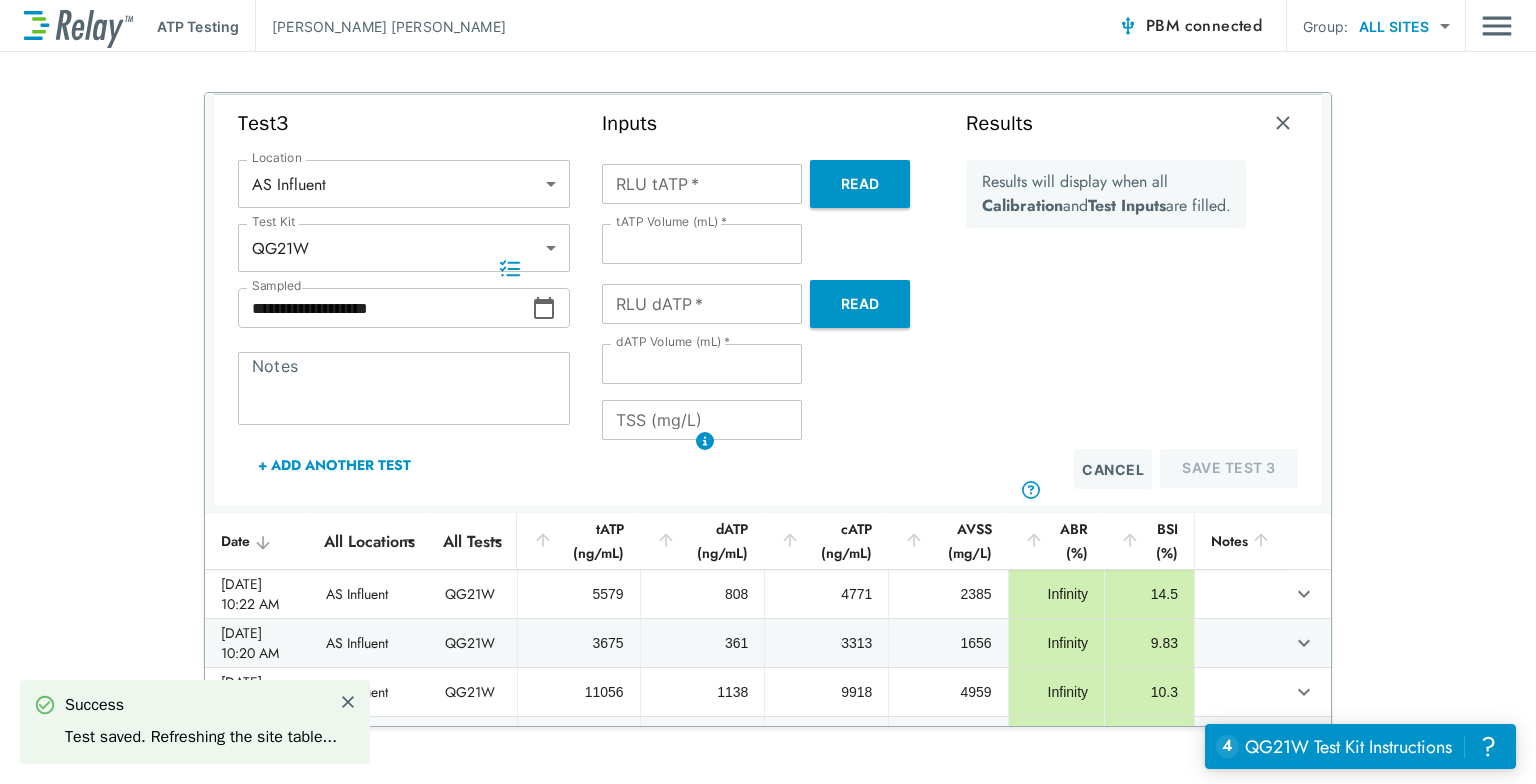 scroll, scrollTop: 180, scrollLeft: 0, axis: vertical 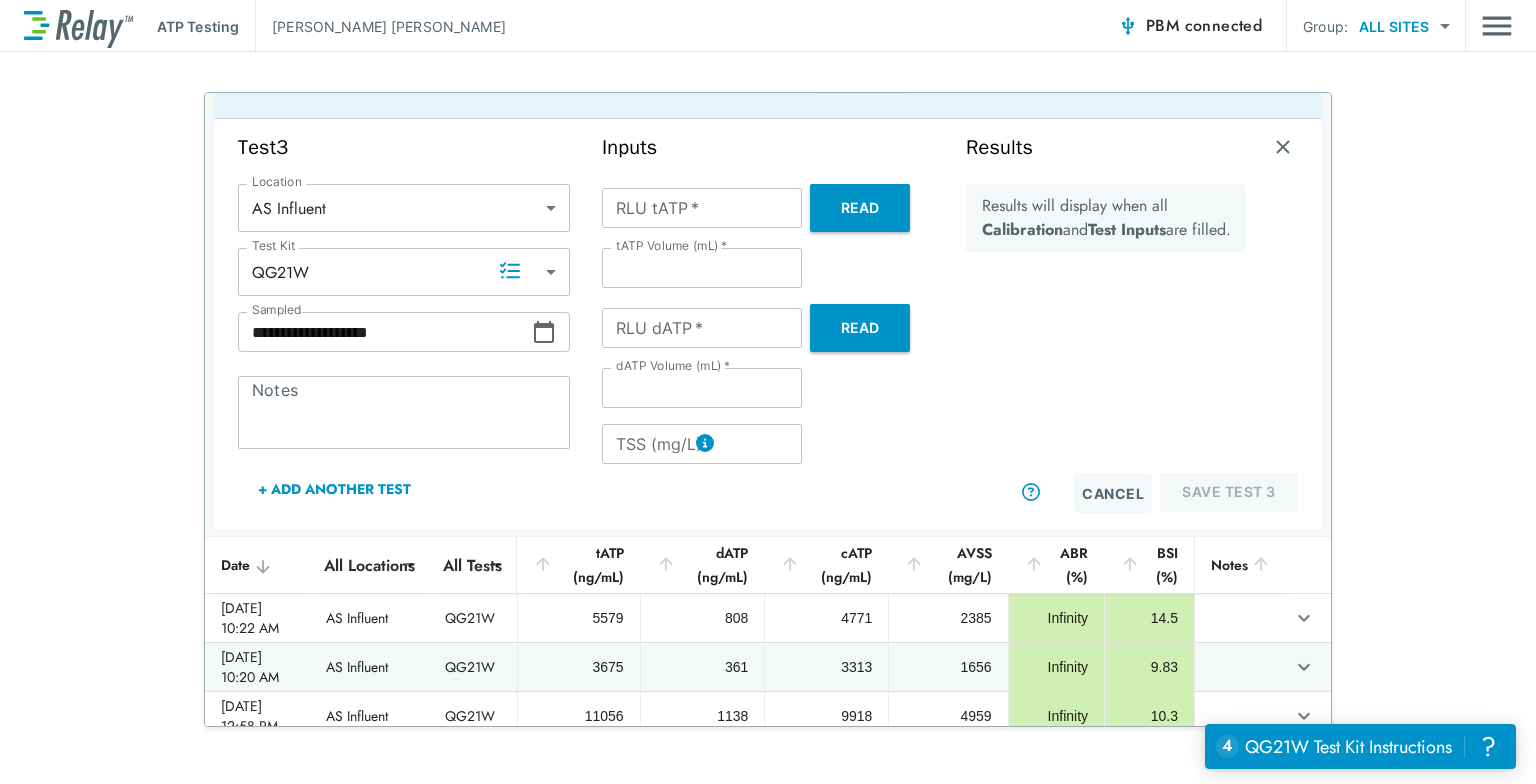 click on "Read" at bounding box center (860, 208) 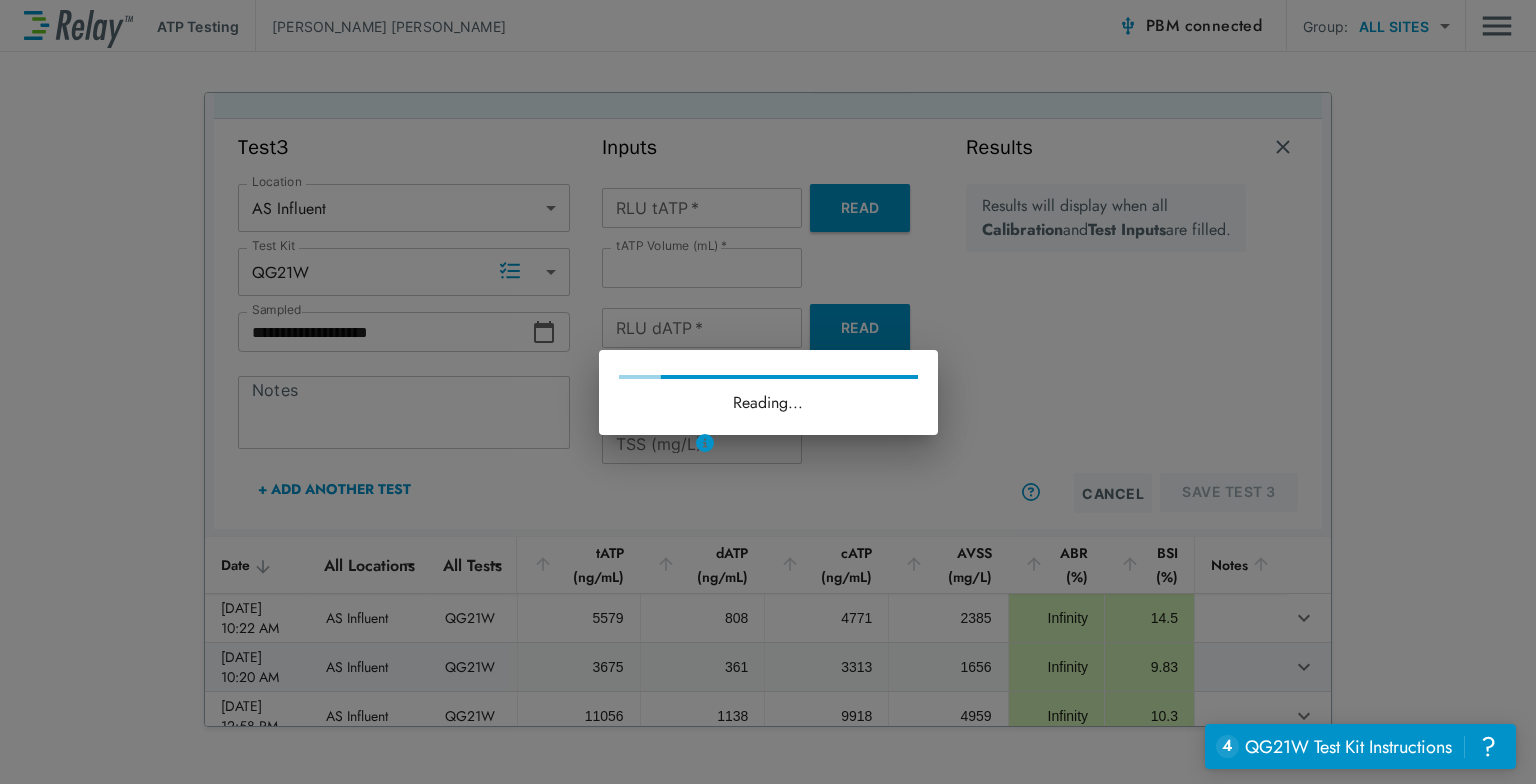 type on "******" 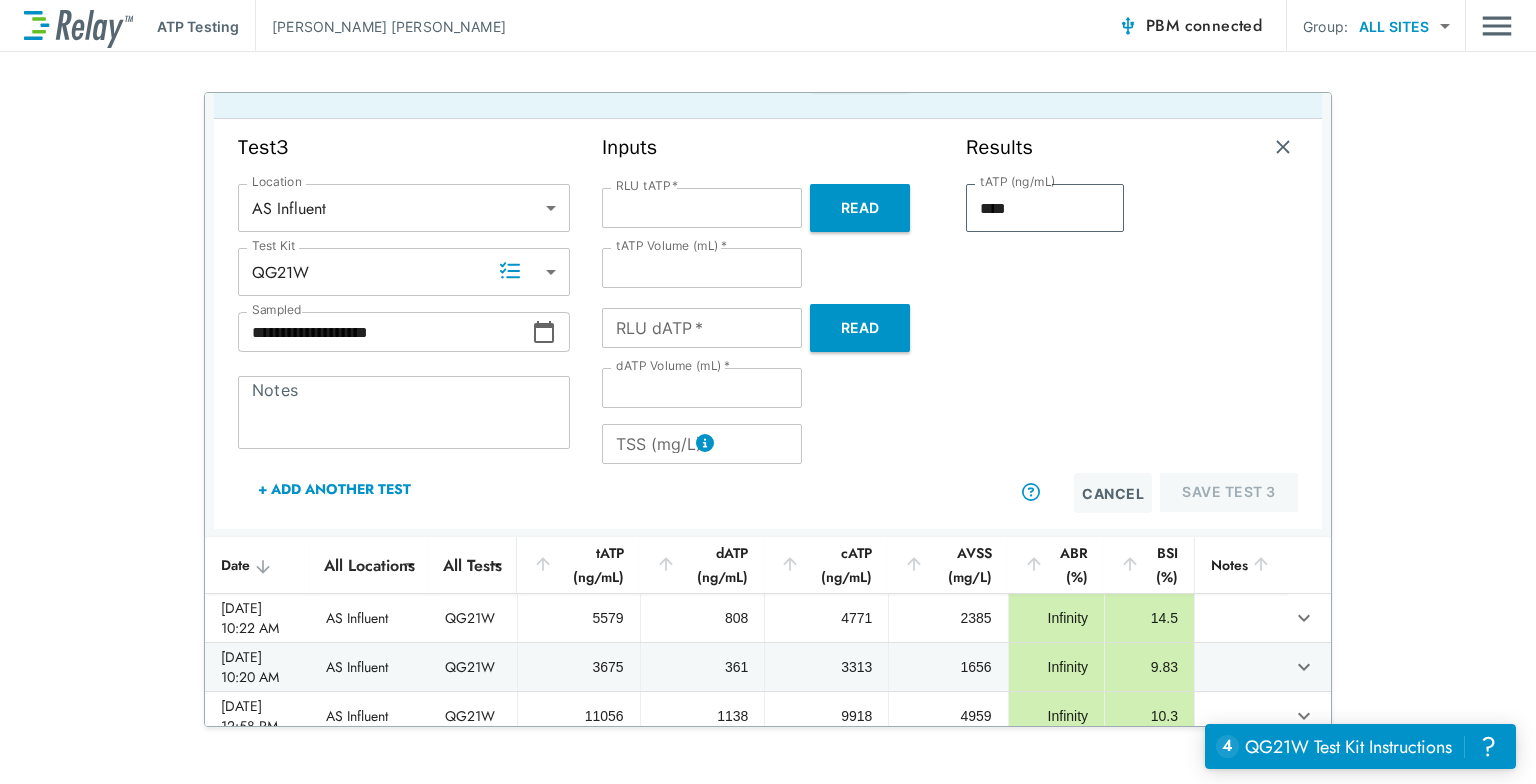 click on "Read" at bounding box center [860, 328] 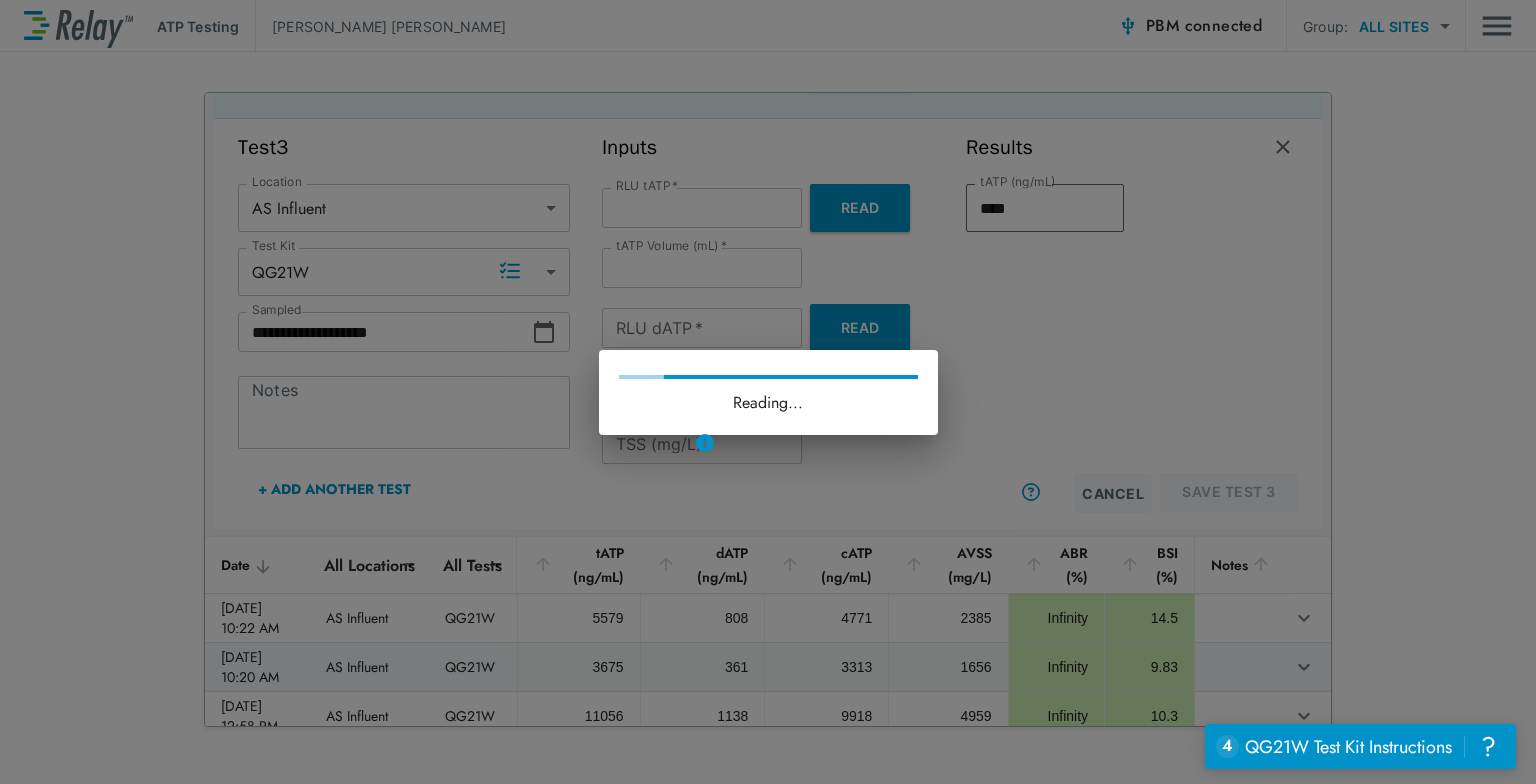 type on "*****" 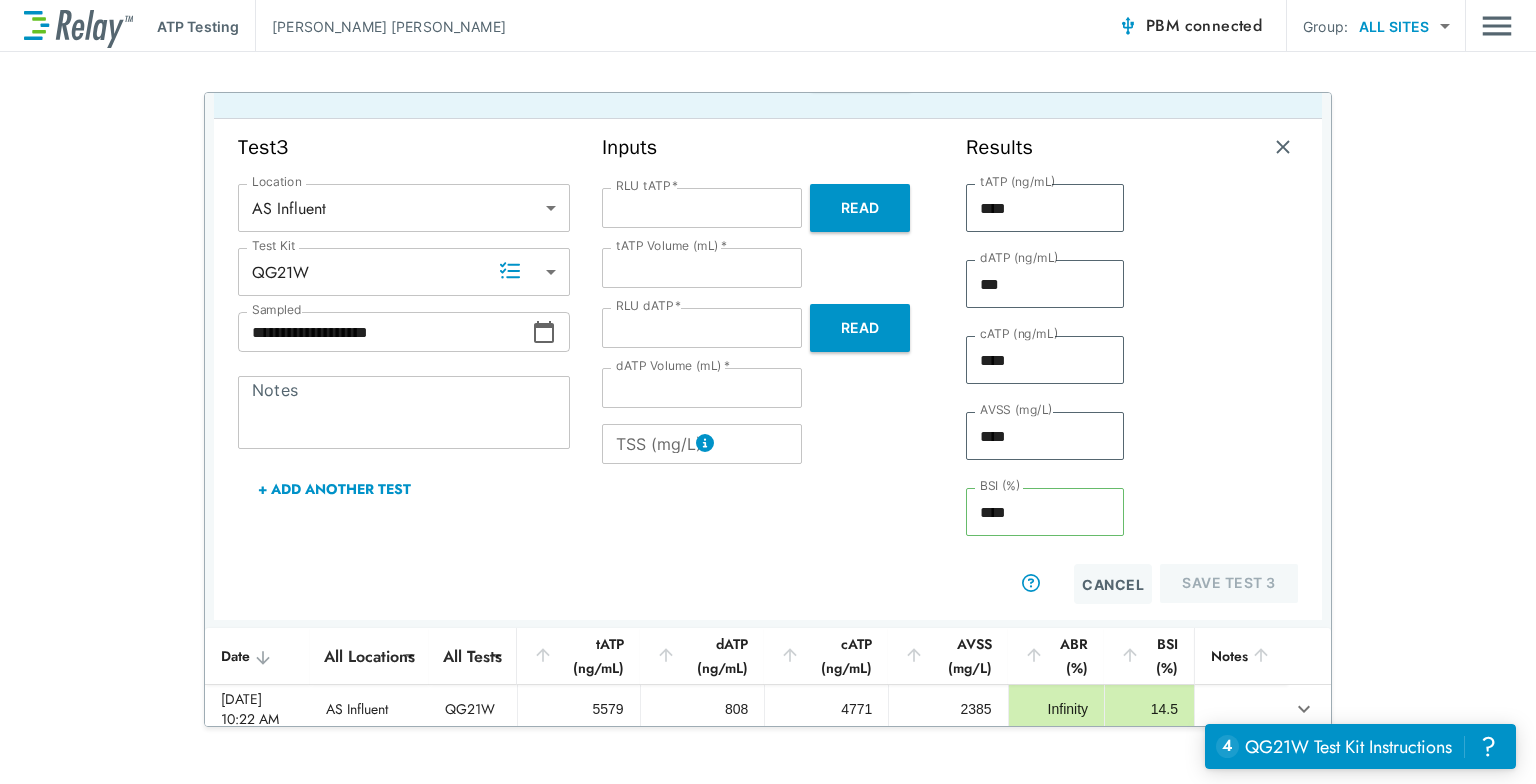 click on "TSS (mg/L)" at bounding box center (702, 444) 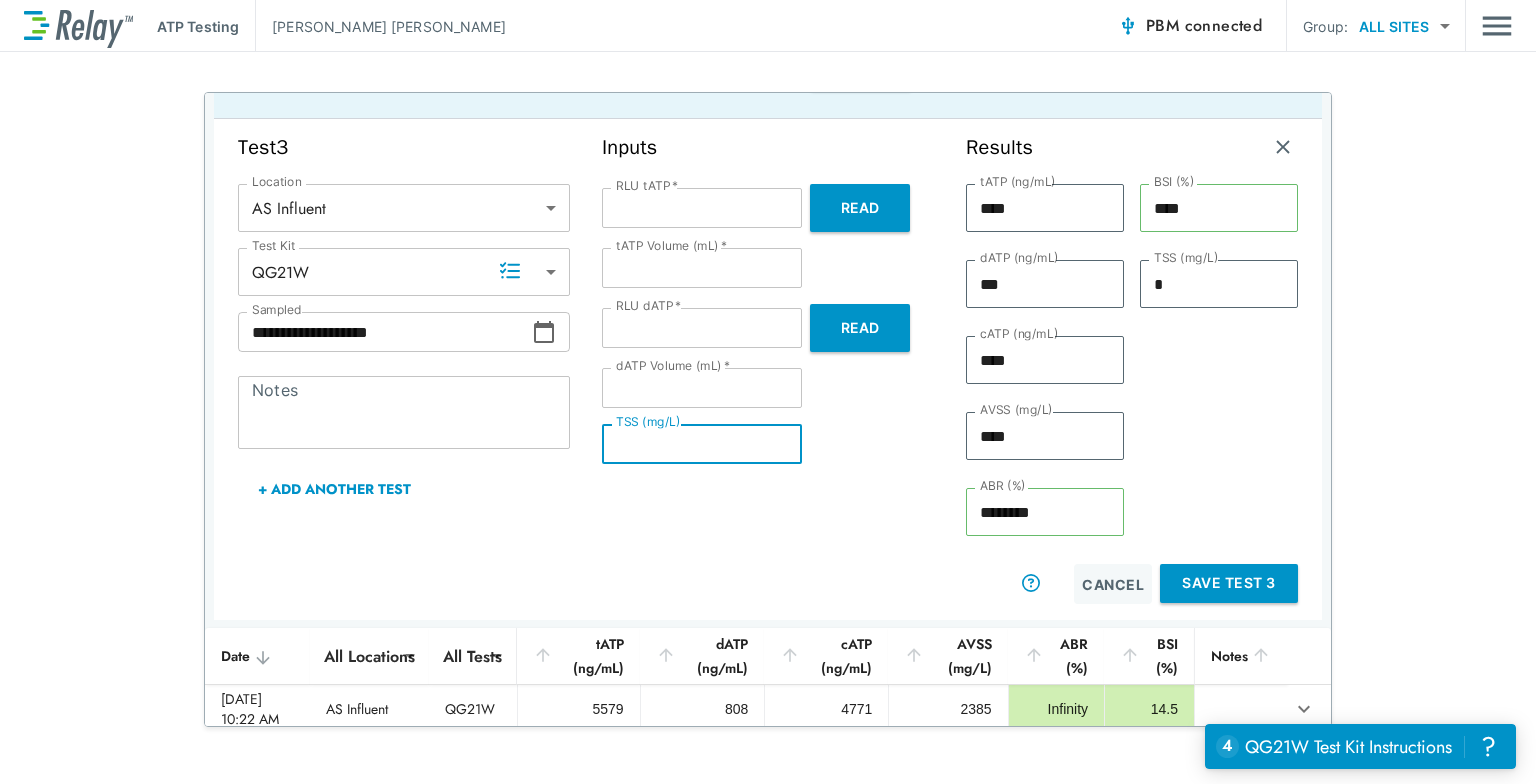 type on "*" 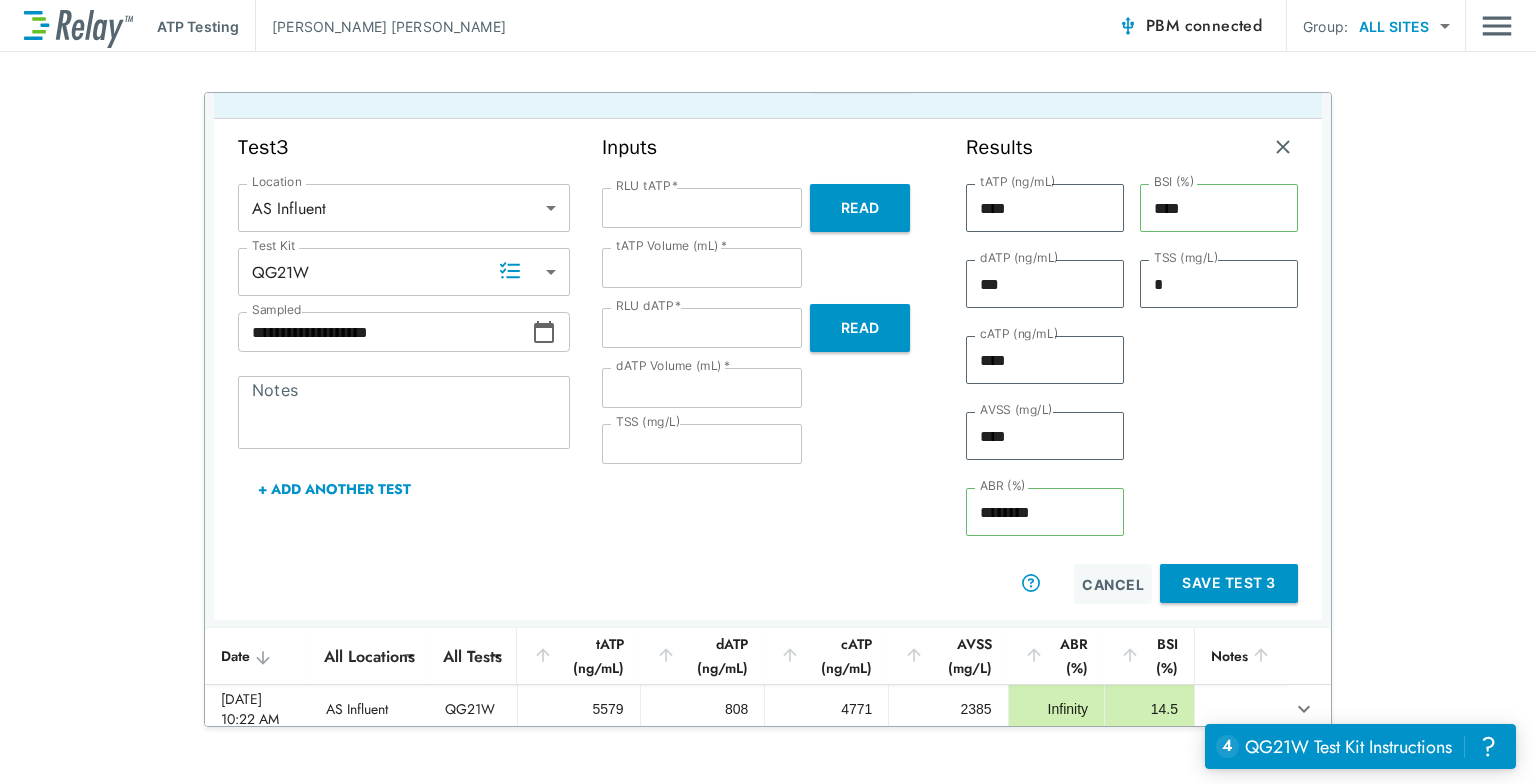click on "Save Test 3" at bounding box center [1229, 583] 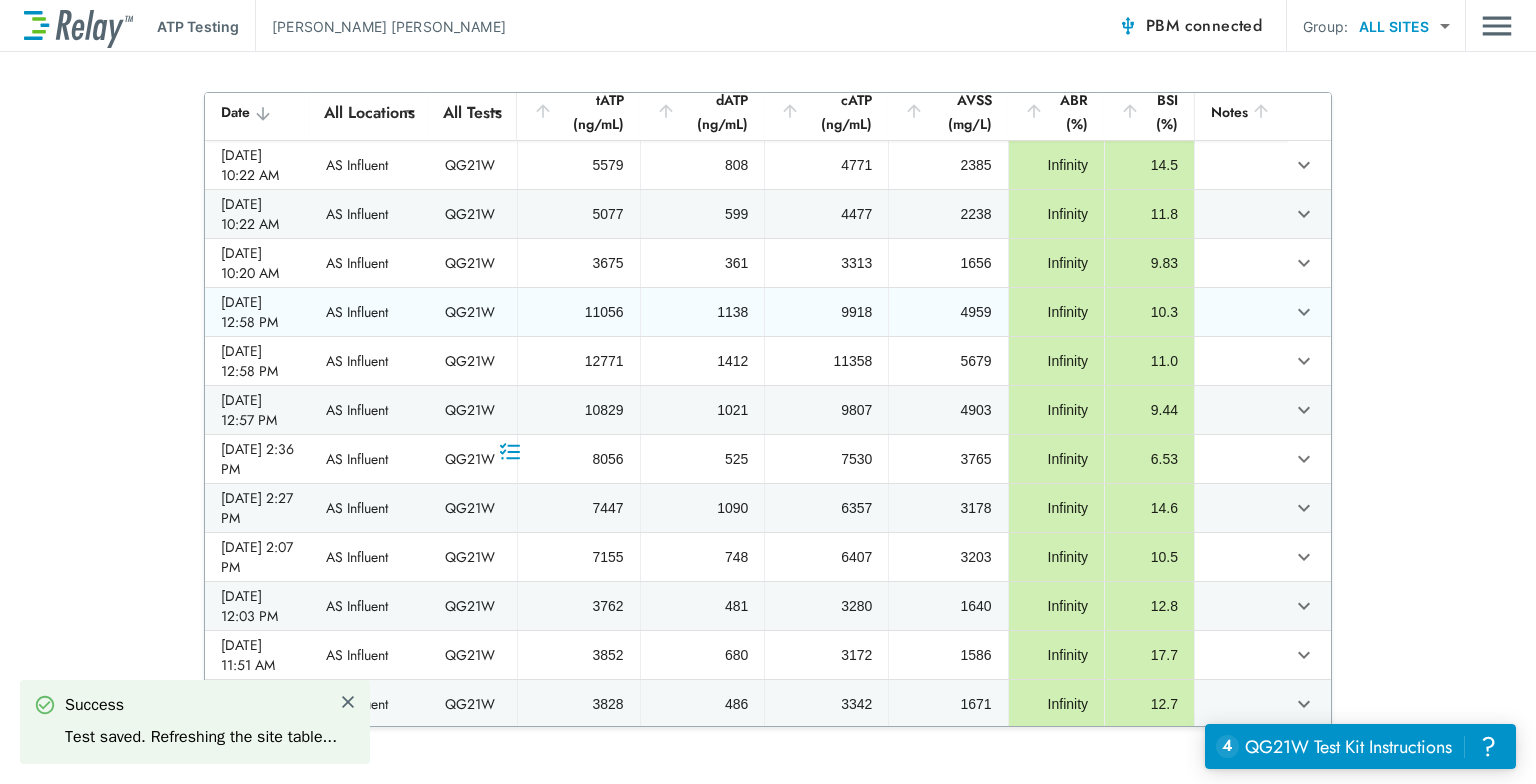 scroll, scrollTop: 0, scrollLeft: 0, axis: both 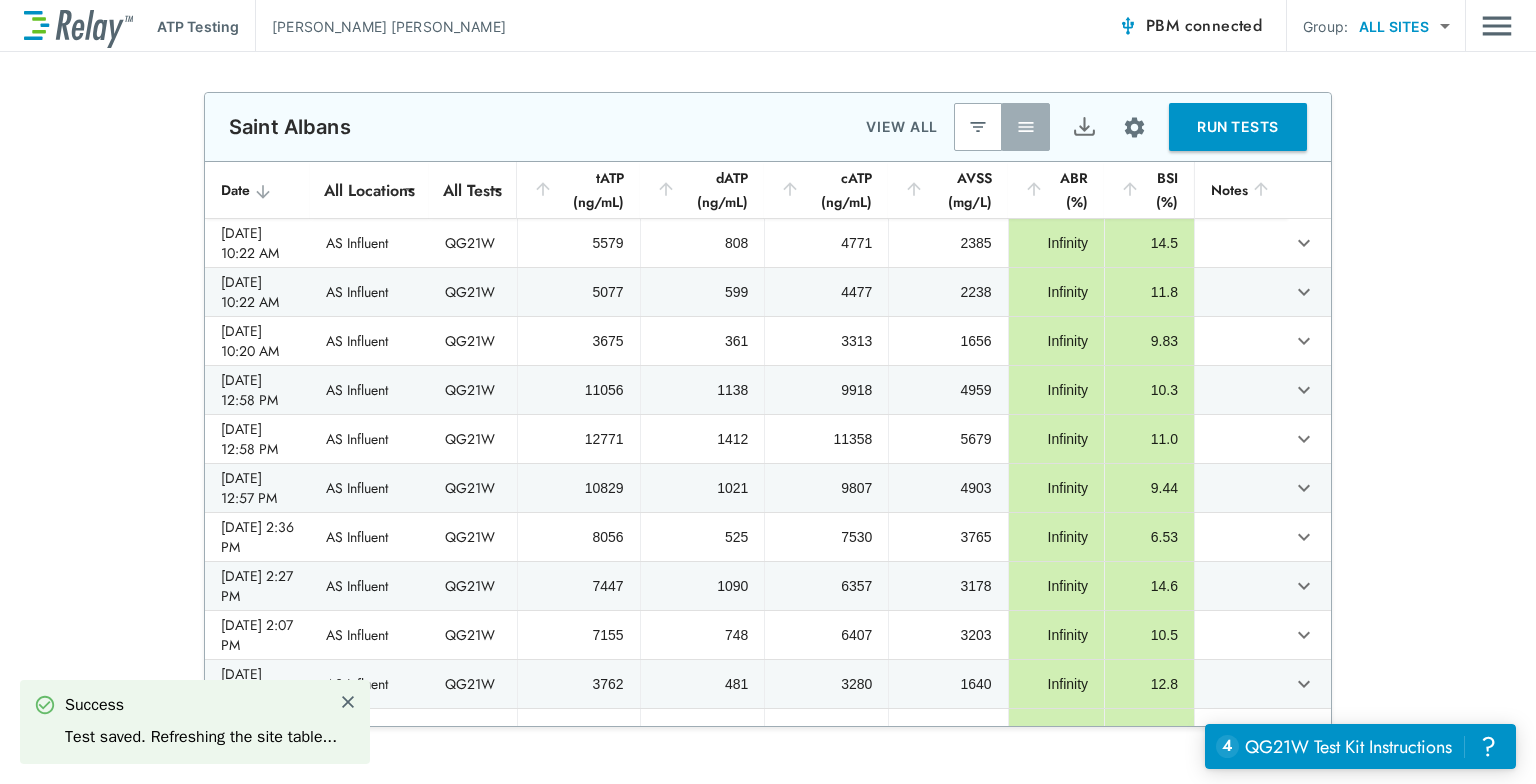 click at bounding box center [1084, 127] 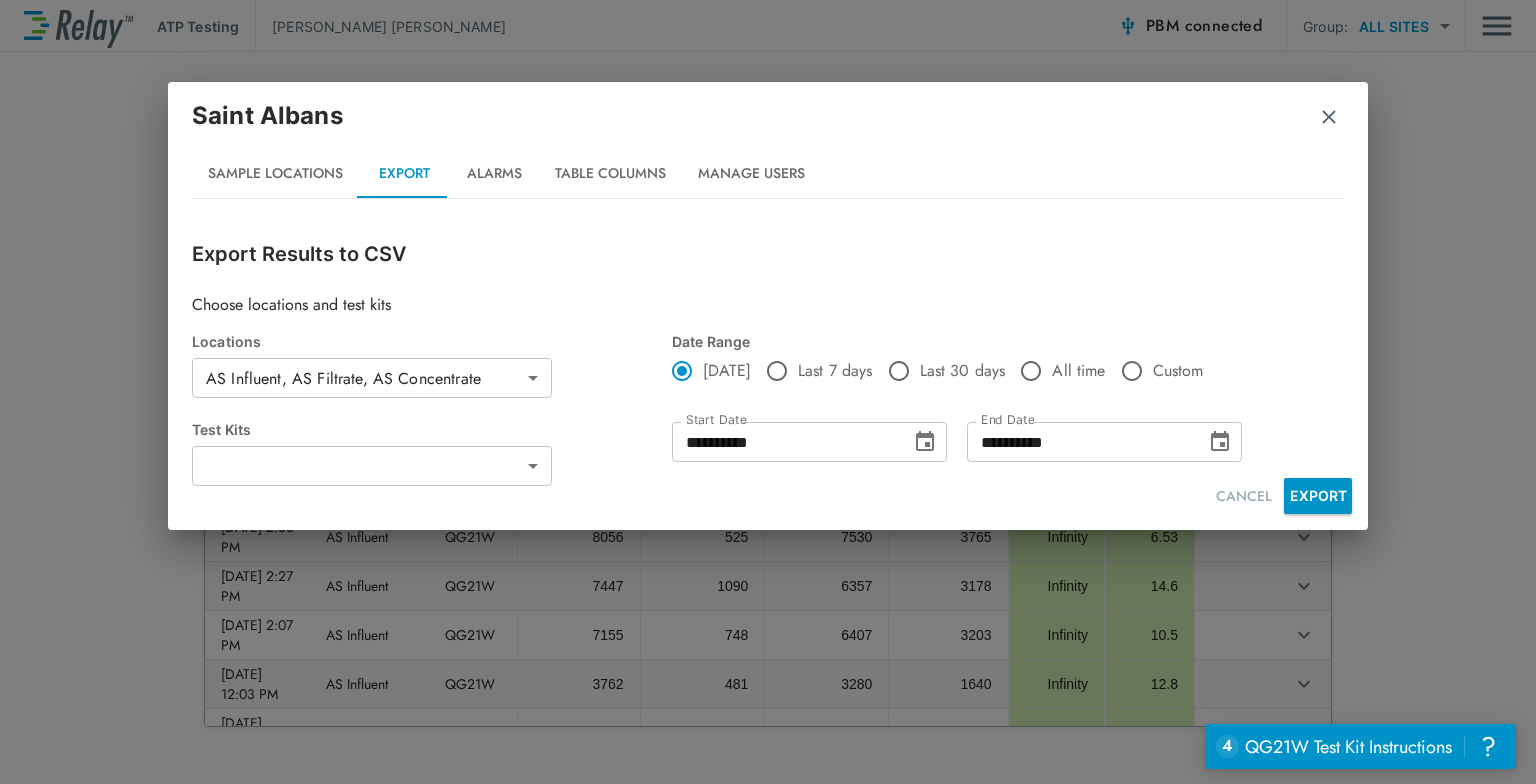 type on "*****" 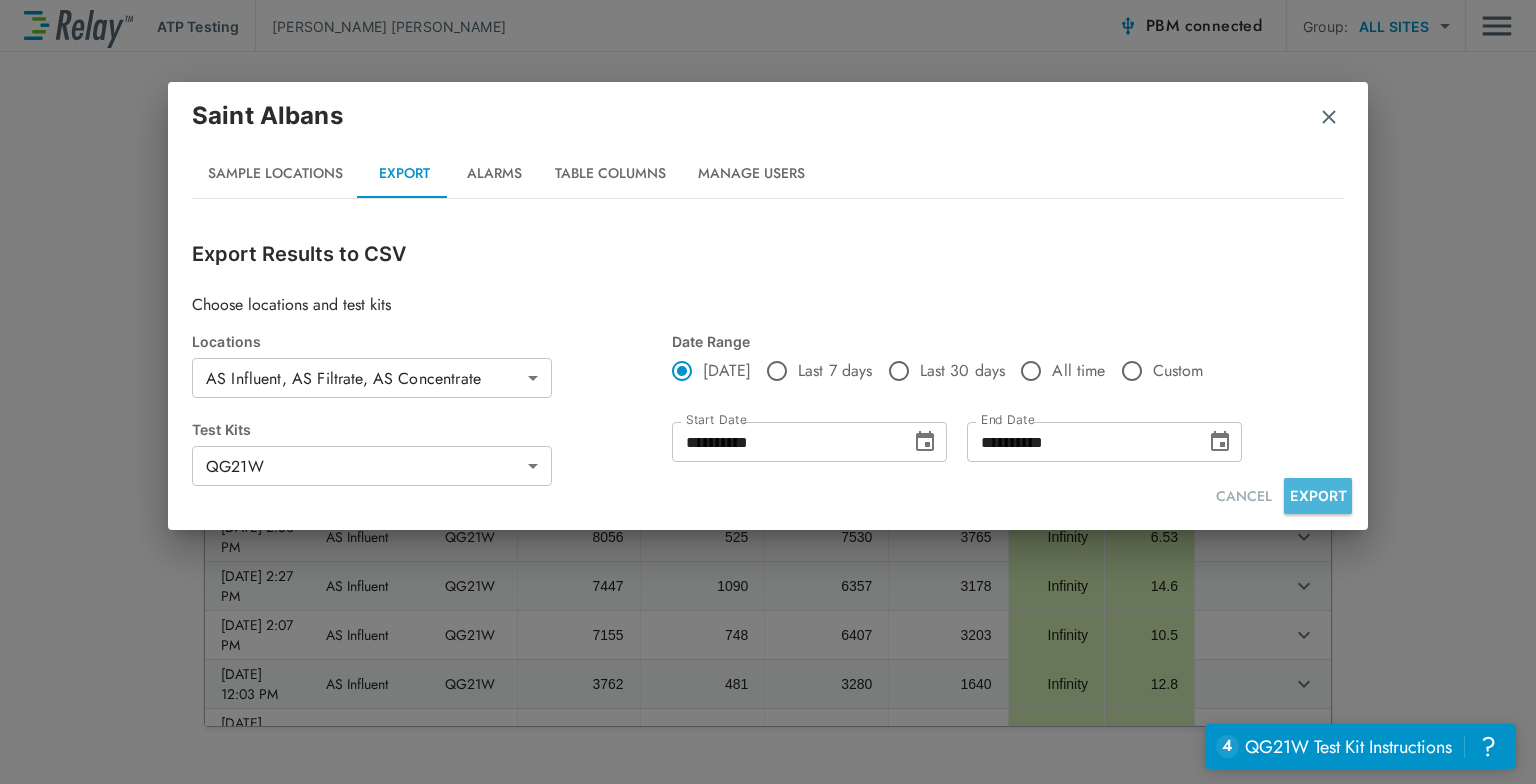 click on "EXPORT" at bounding box center [1318, 496] 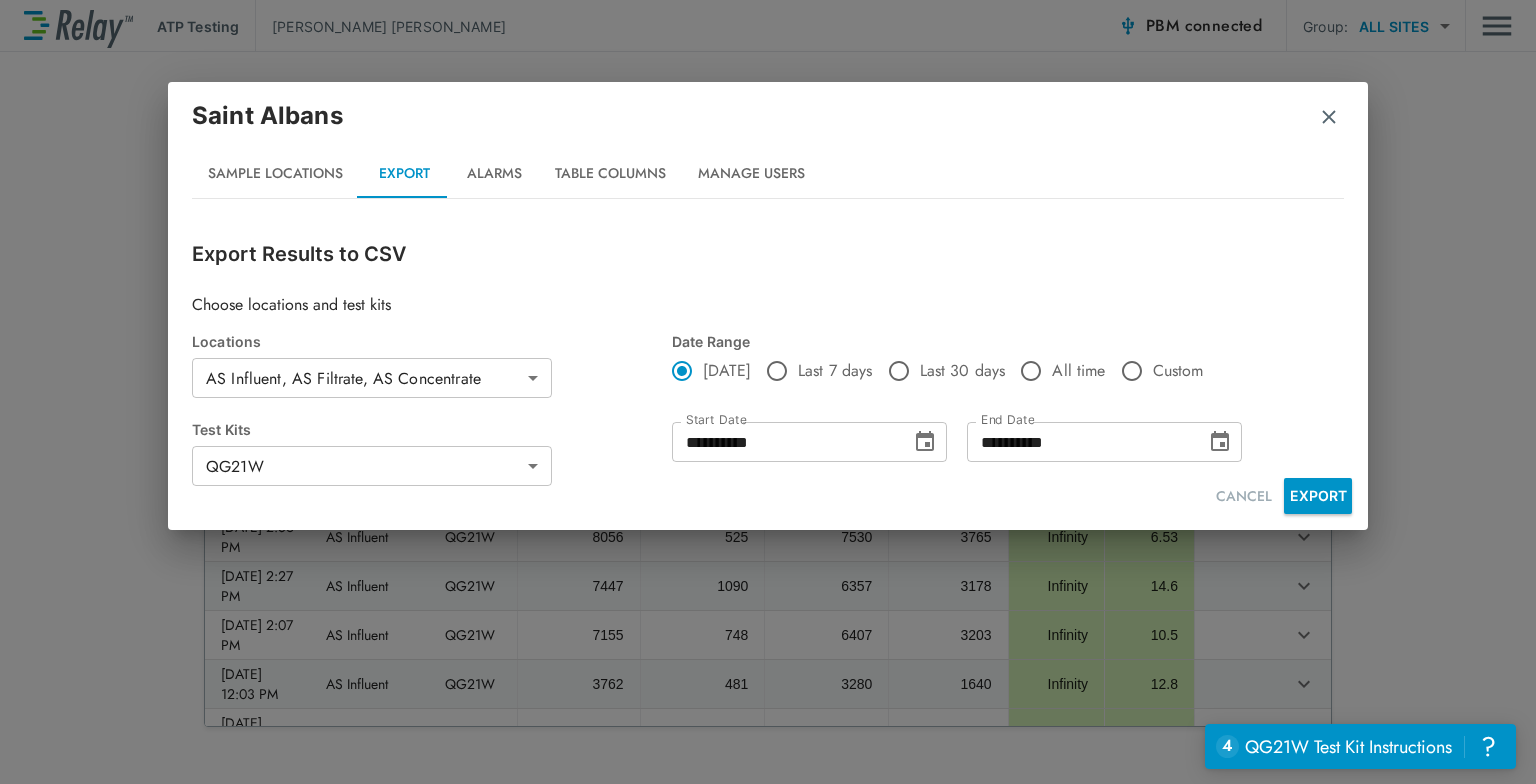 click on "Saint Albans Sample Locations Export Alarms Table Columns Manage Users" at bounding box center (768, 148) 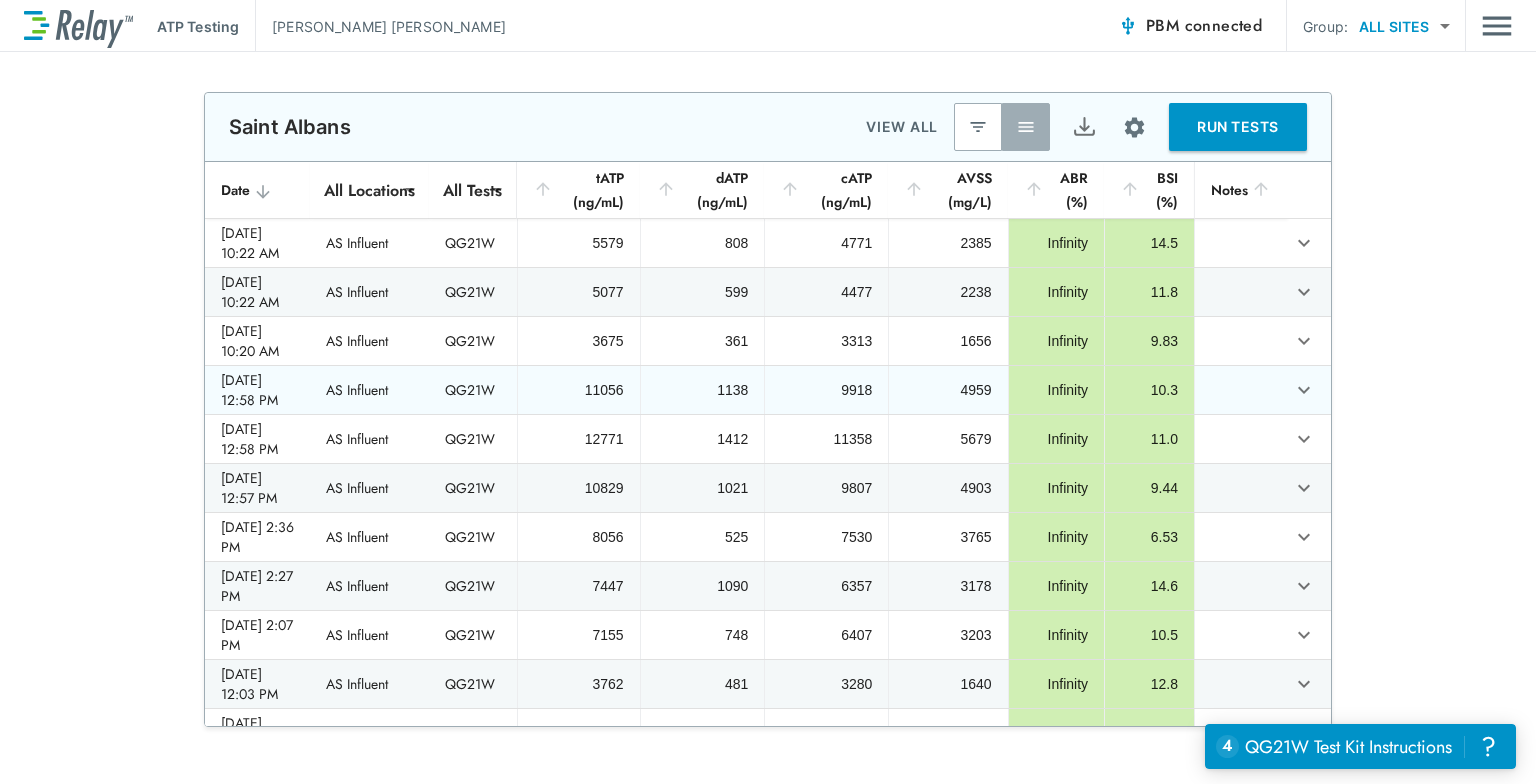 scroll, scrollTop: 0, scrollLeft: 0, axis: both 